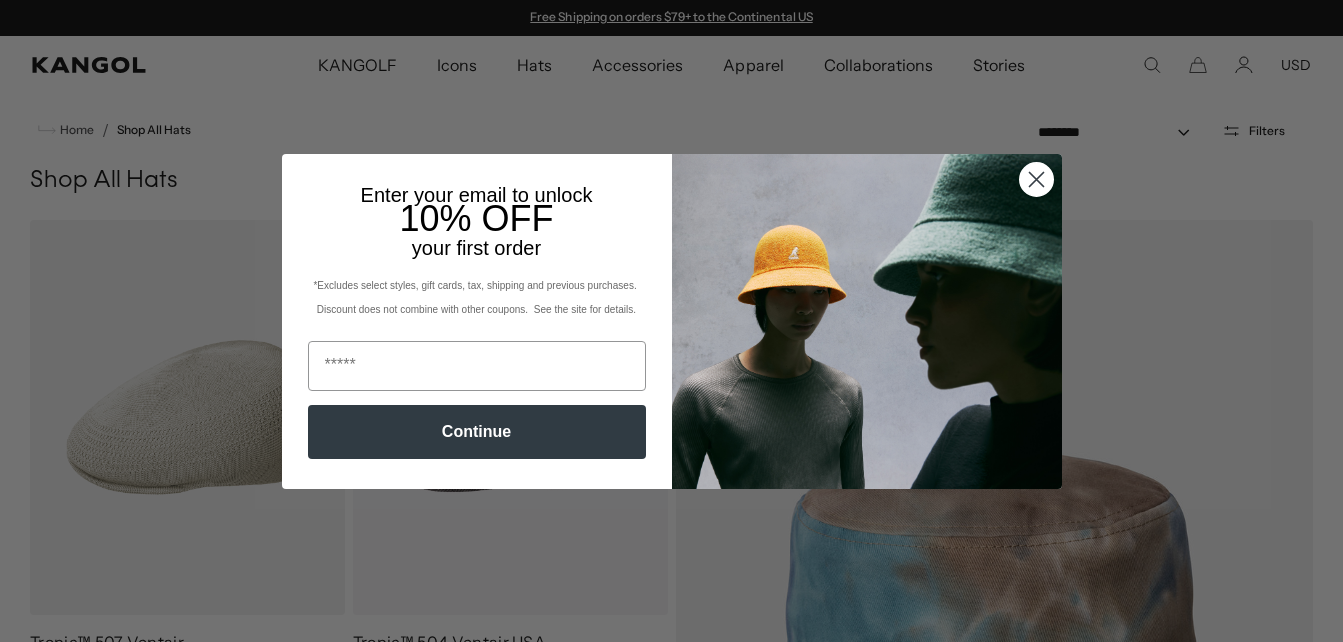 scroll, scrollTop: 0, scrollLeft: 0, axis: both 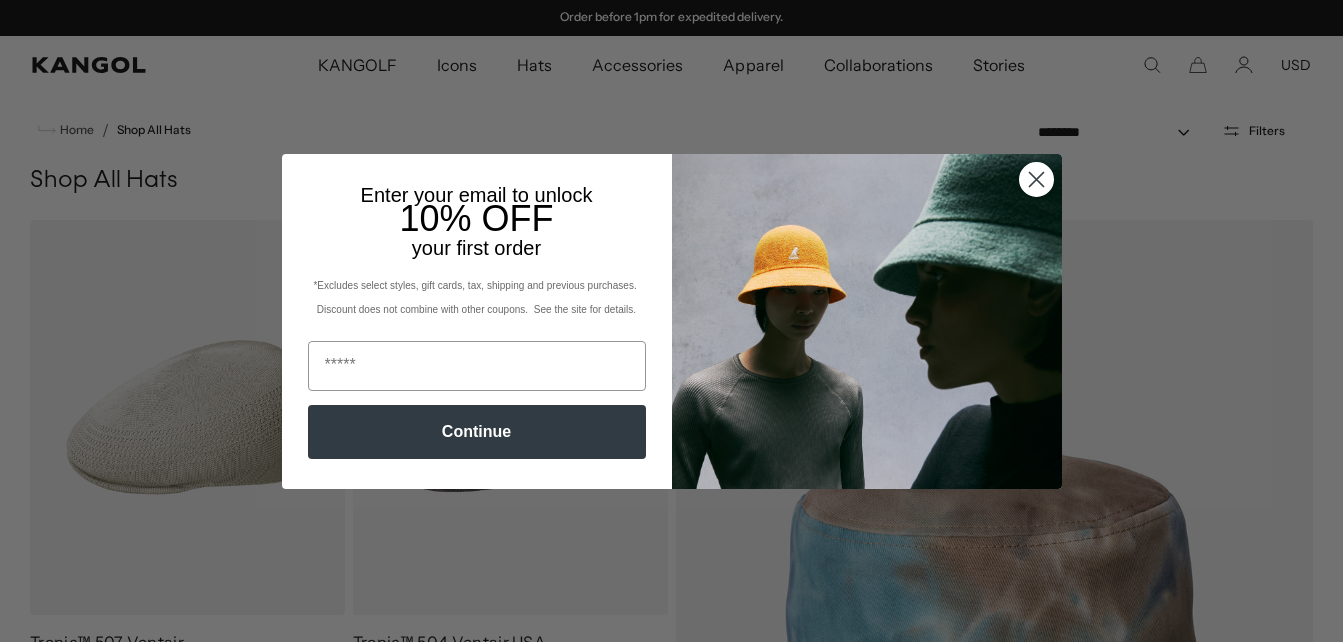 click 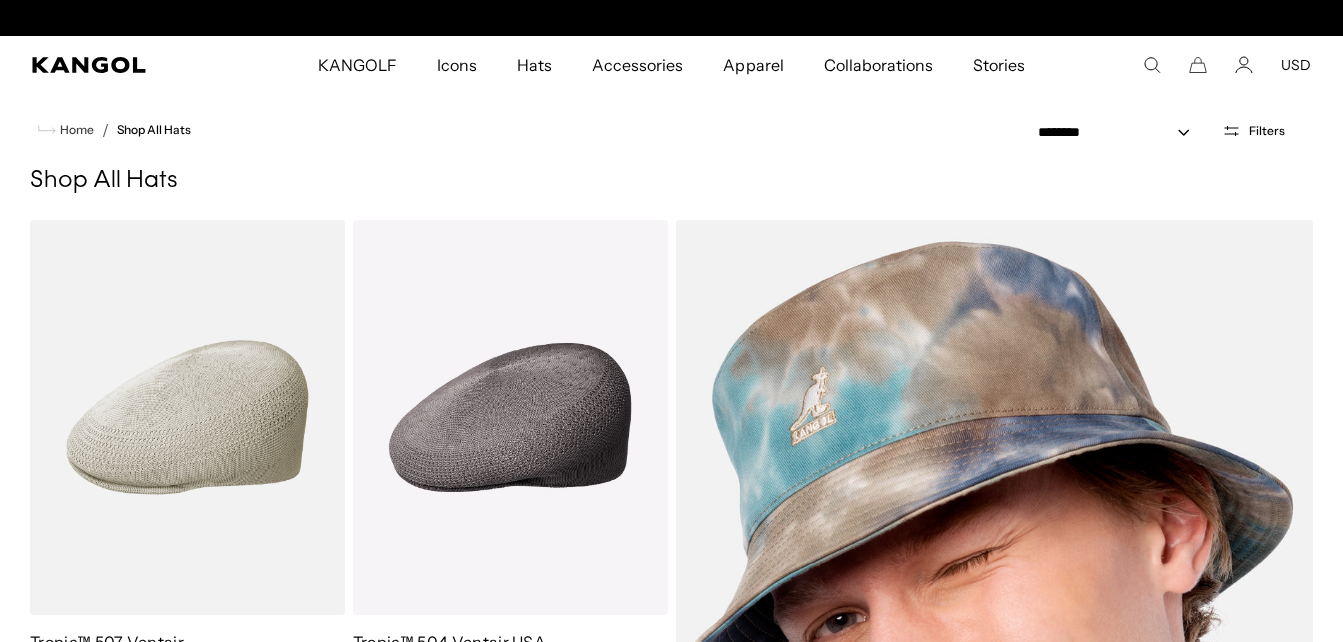 scroll, scrollTop: 0, scrollLeft: 412, axis: horizontal 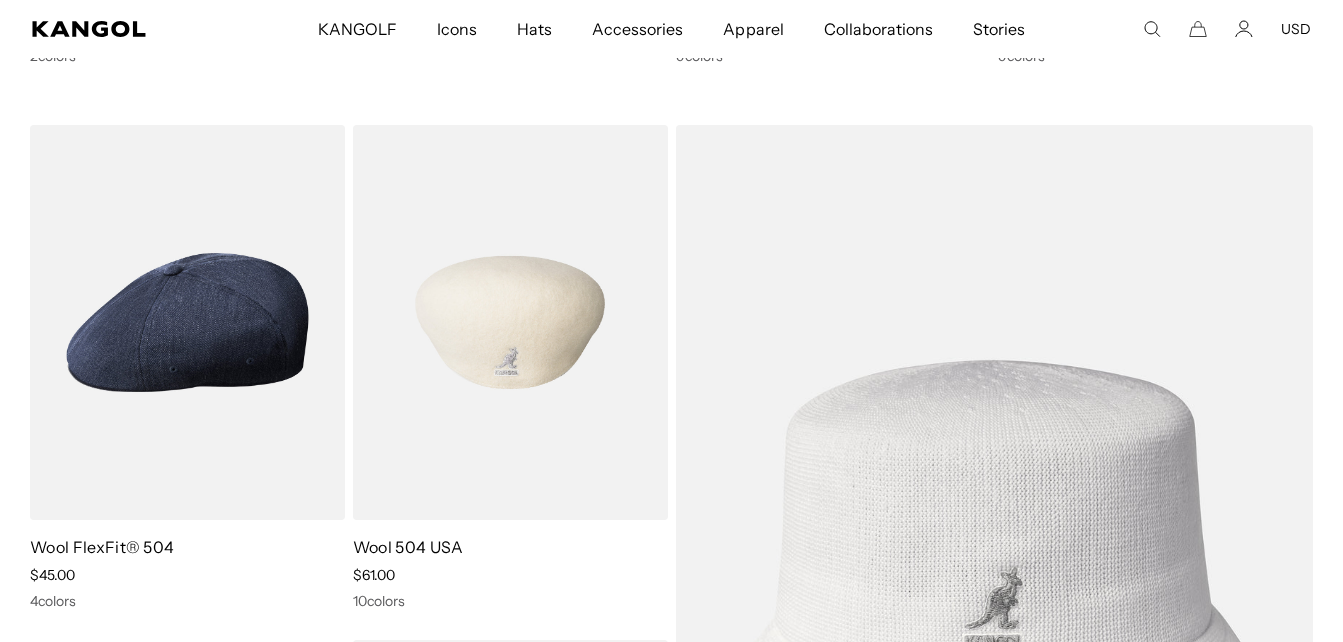 click at bounding box center (510, 322) 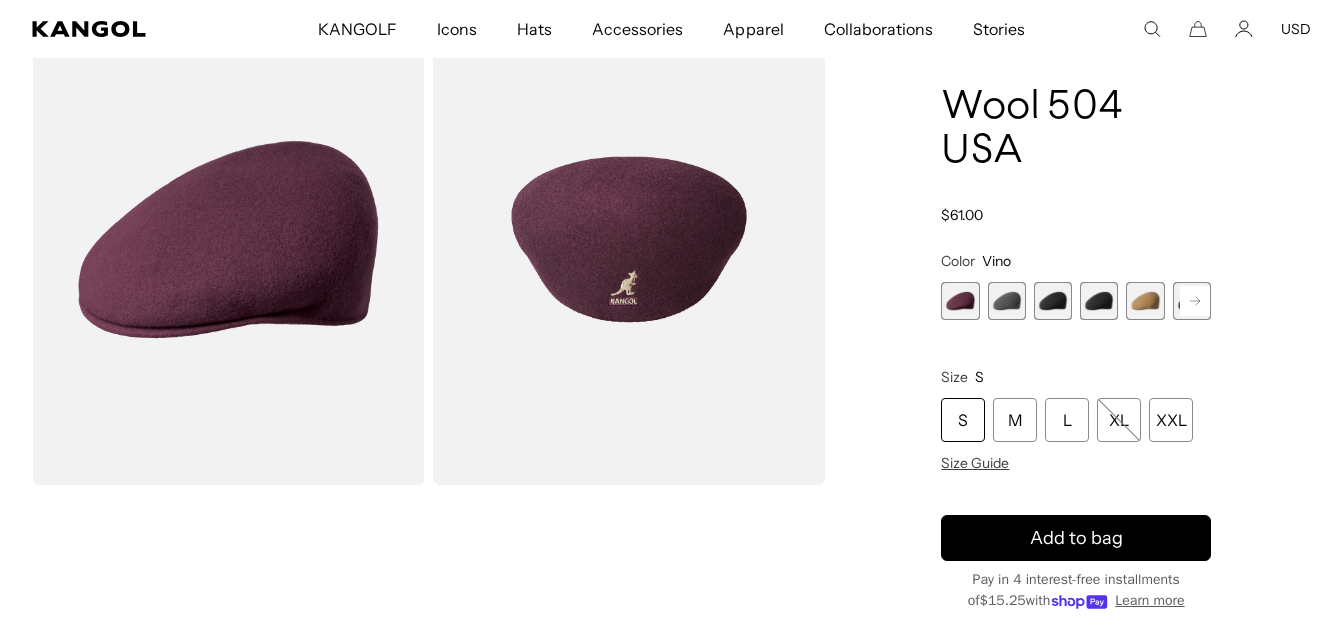 scroll, scrollTop: 67, scrollLeft: 0, axis: vertical 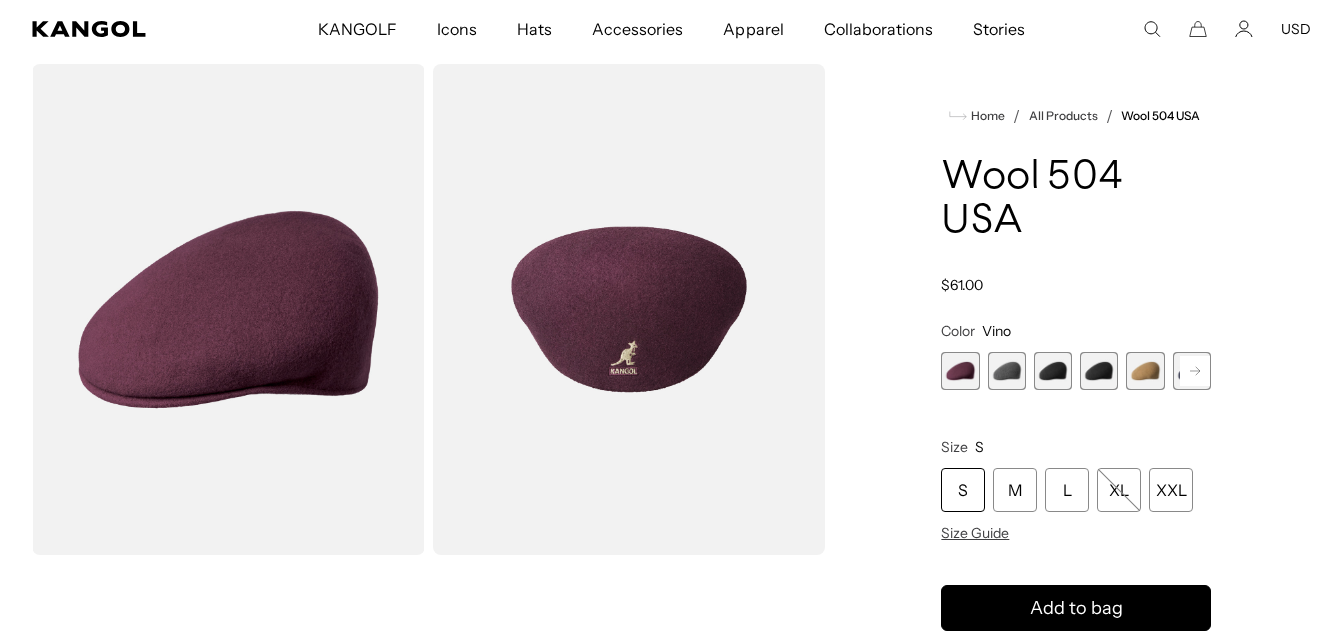 click at bounding box center (1007, 371) 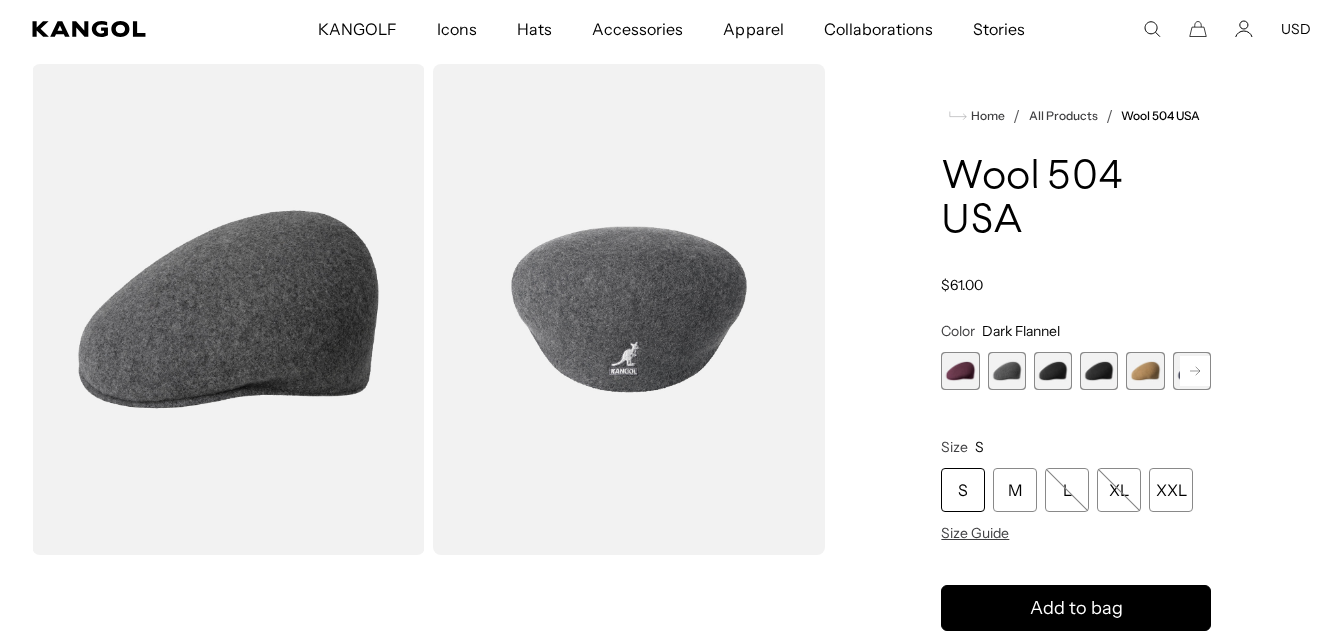 click at bounding box center (1053, 371) 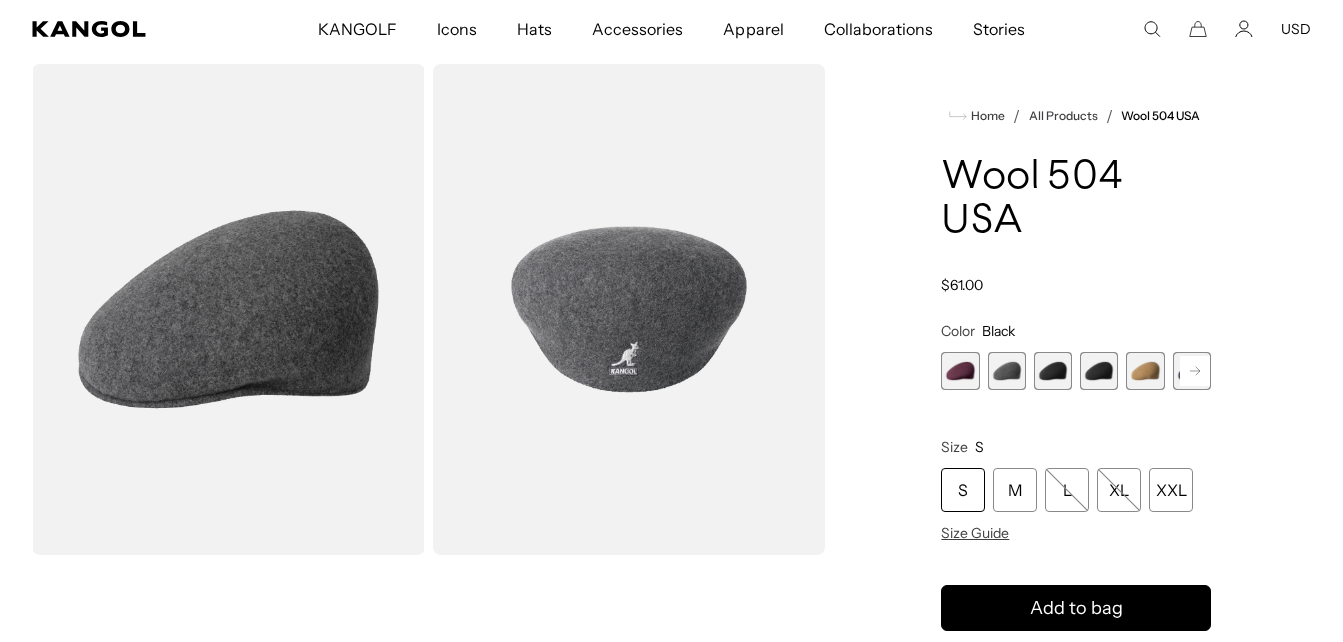 scroll, scrollTop: 0, scrollLeft: 0, axis: both 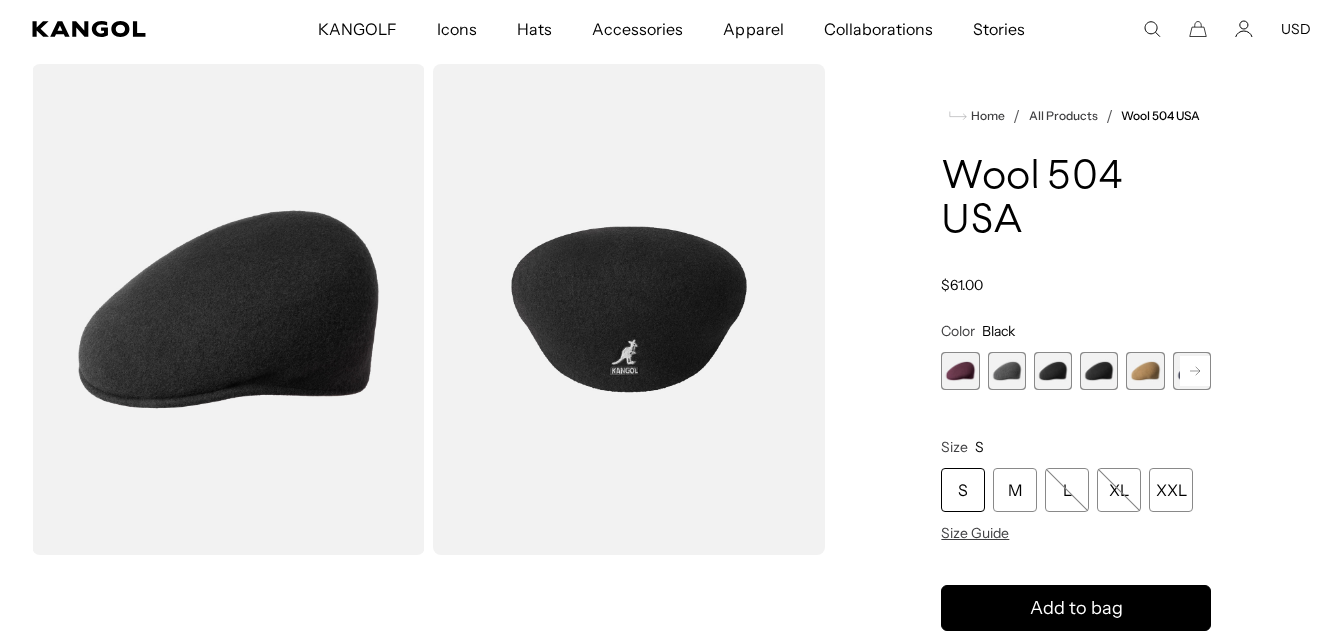 click at bounding box center [1099, 371] 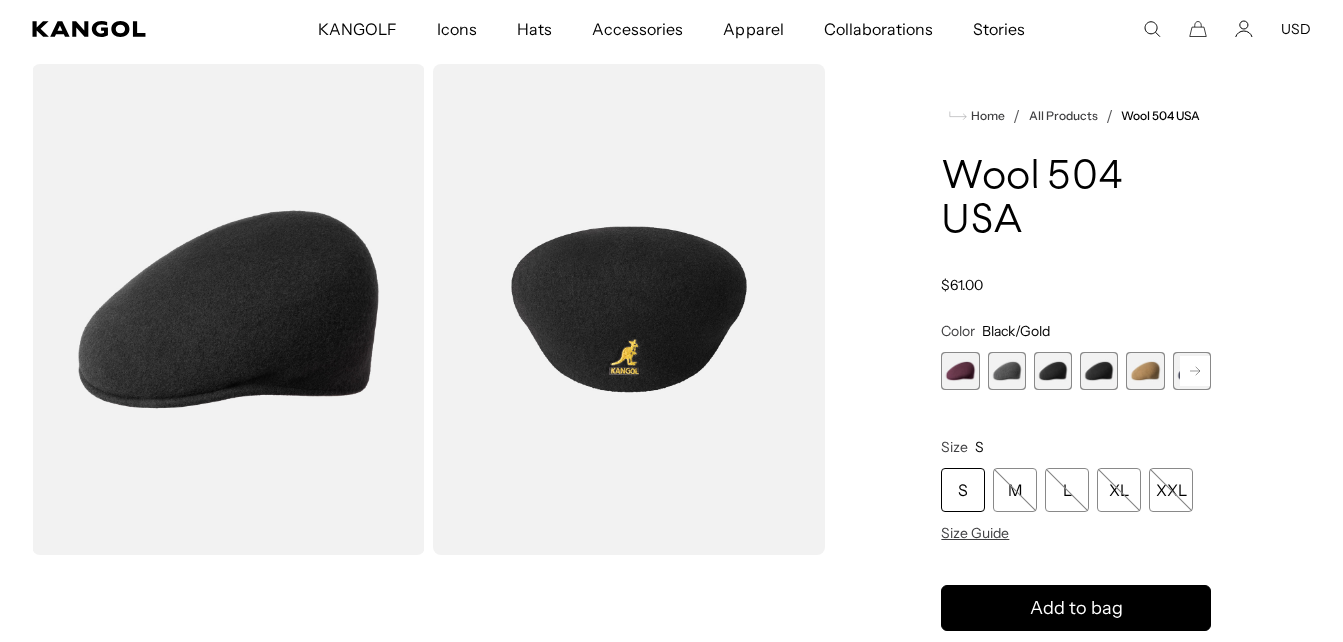 click on "Vino
Variant sold out or unavailable
Dark Flannel
Variant sold out or unavailable
Black
Variant sold out or unavailable
Black/Gold
Variant sold out or unavailable
Camel
Variant sold out or unavailable
Dark Blue
Variant sold out or unavailable
Espresso
Variant sold out or unavailable" at bounding box center (1076, 371) 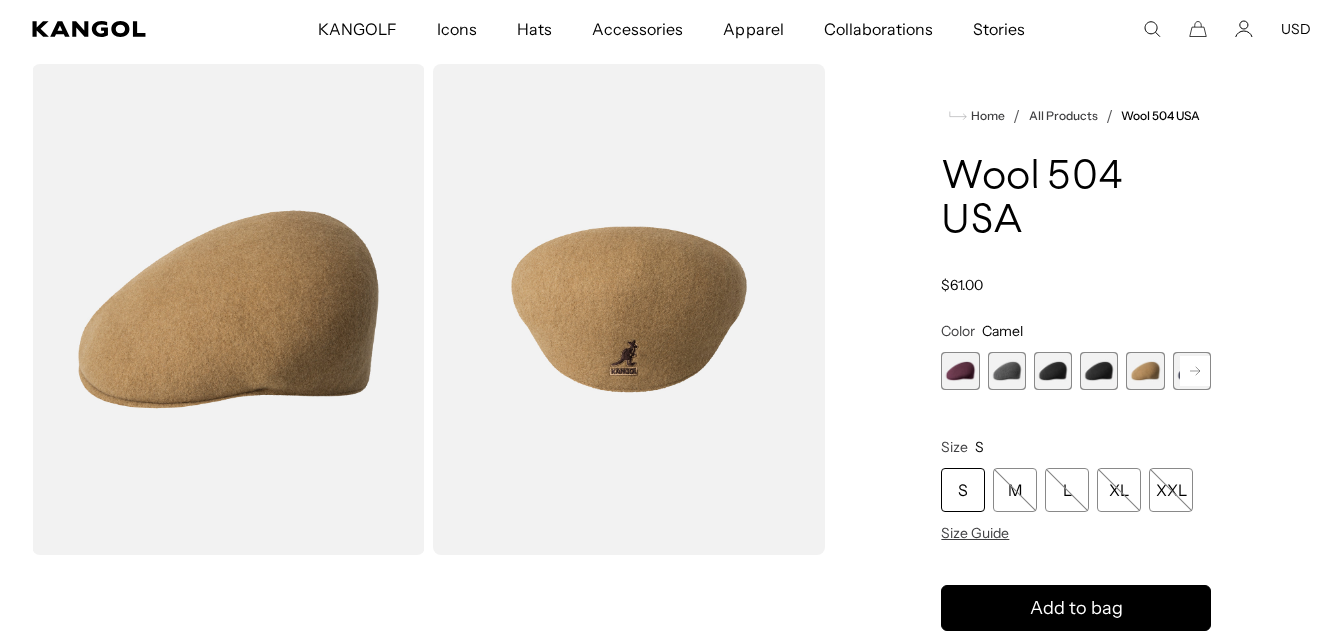 click 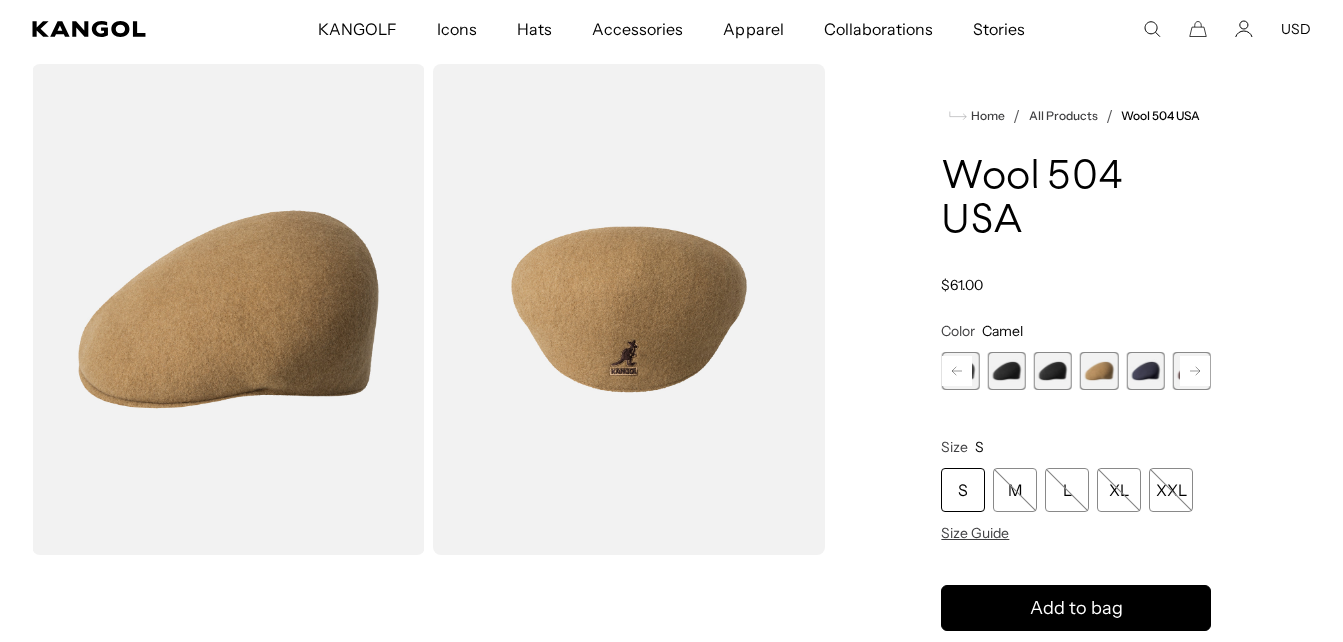 scroll, scrollTop: 0, scrollLeft: 0, axis: both 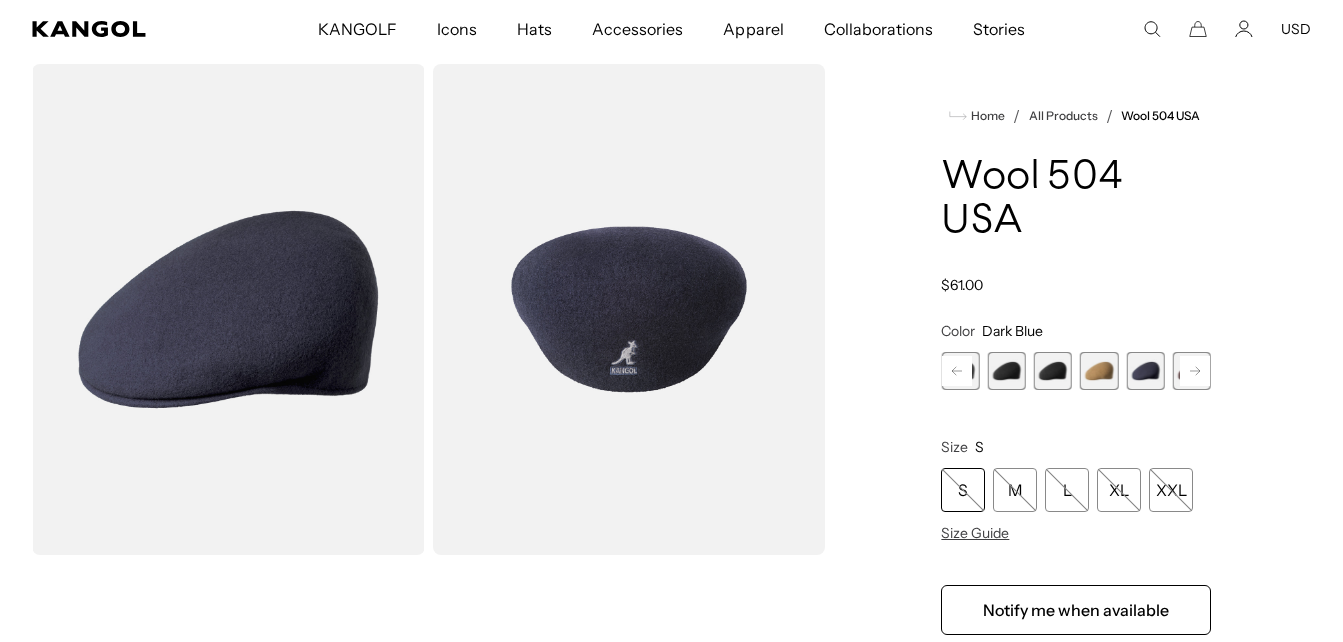 click 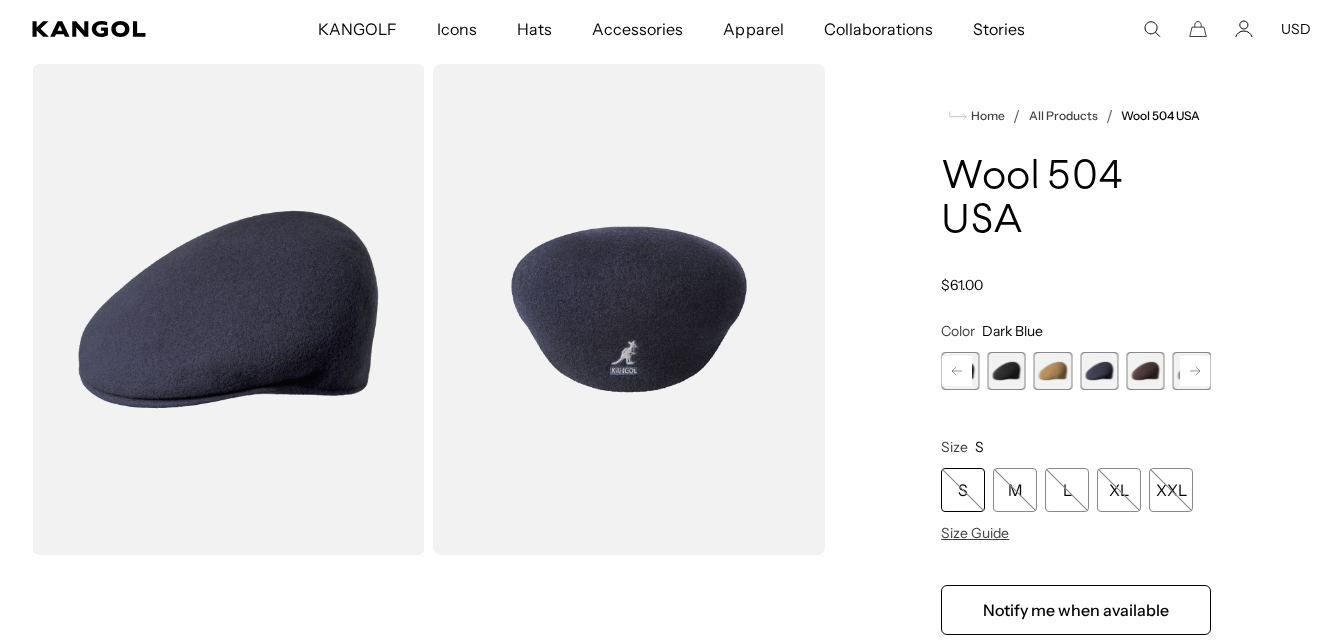 scroll, scrollTop: 0, scrollLeft: 412, axis: horizontal 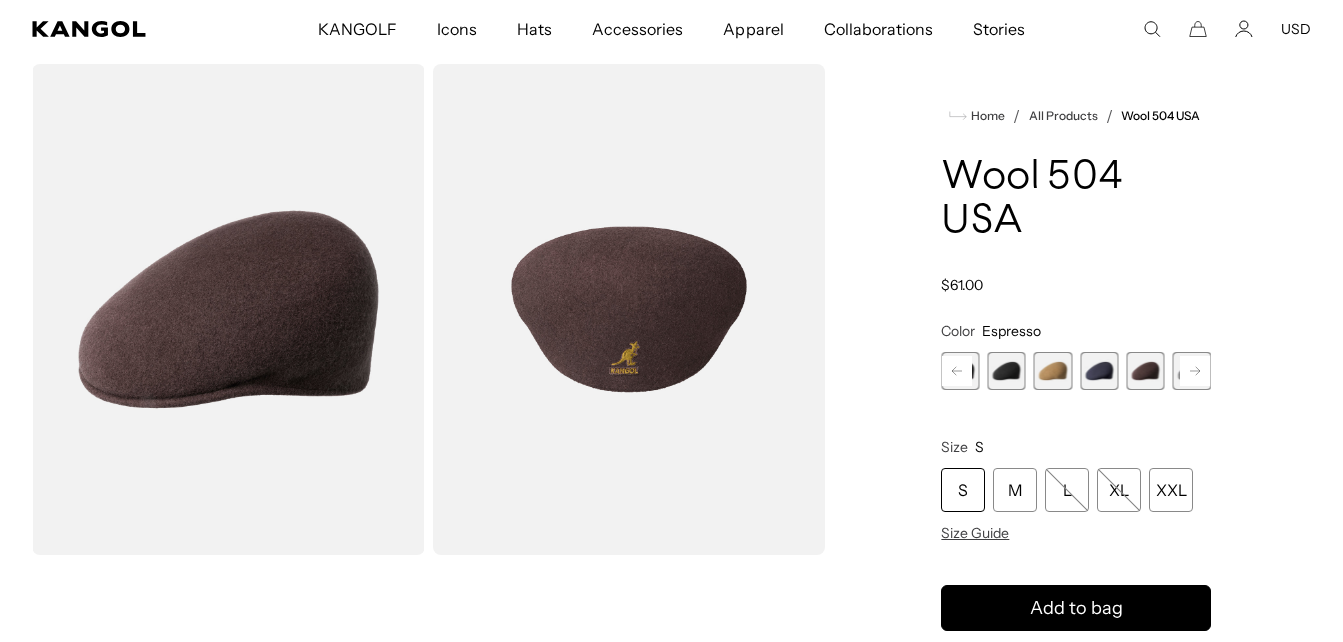 click 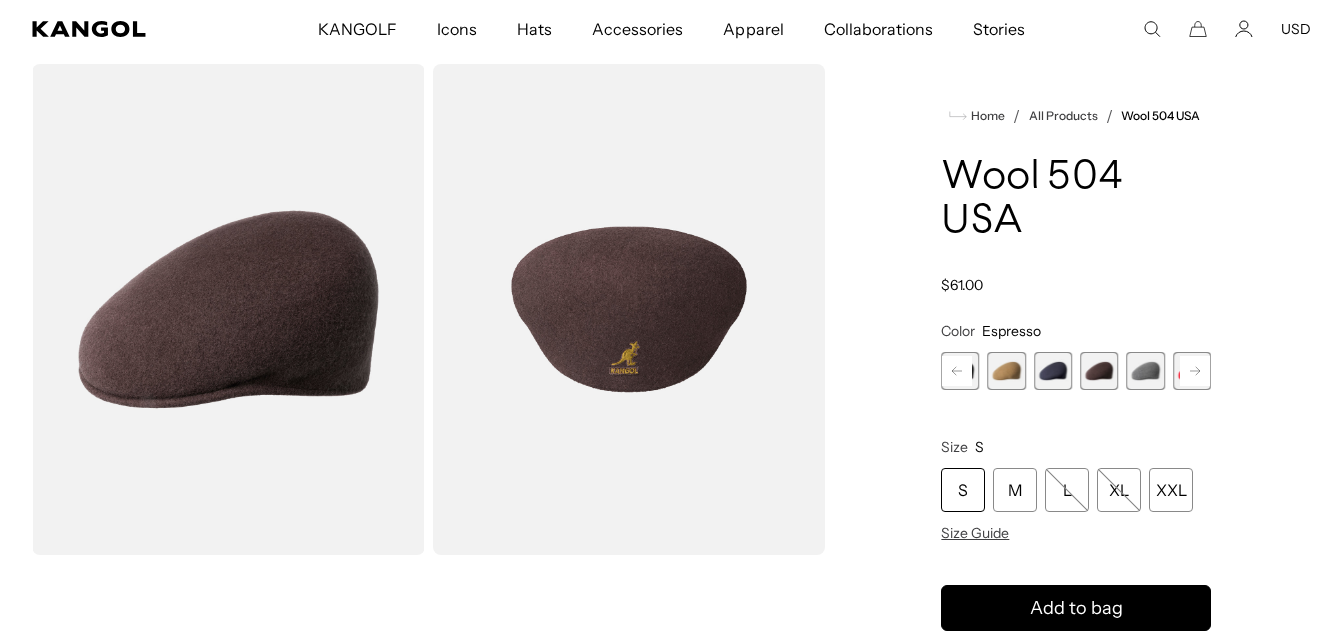 click 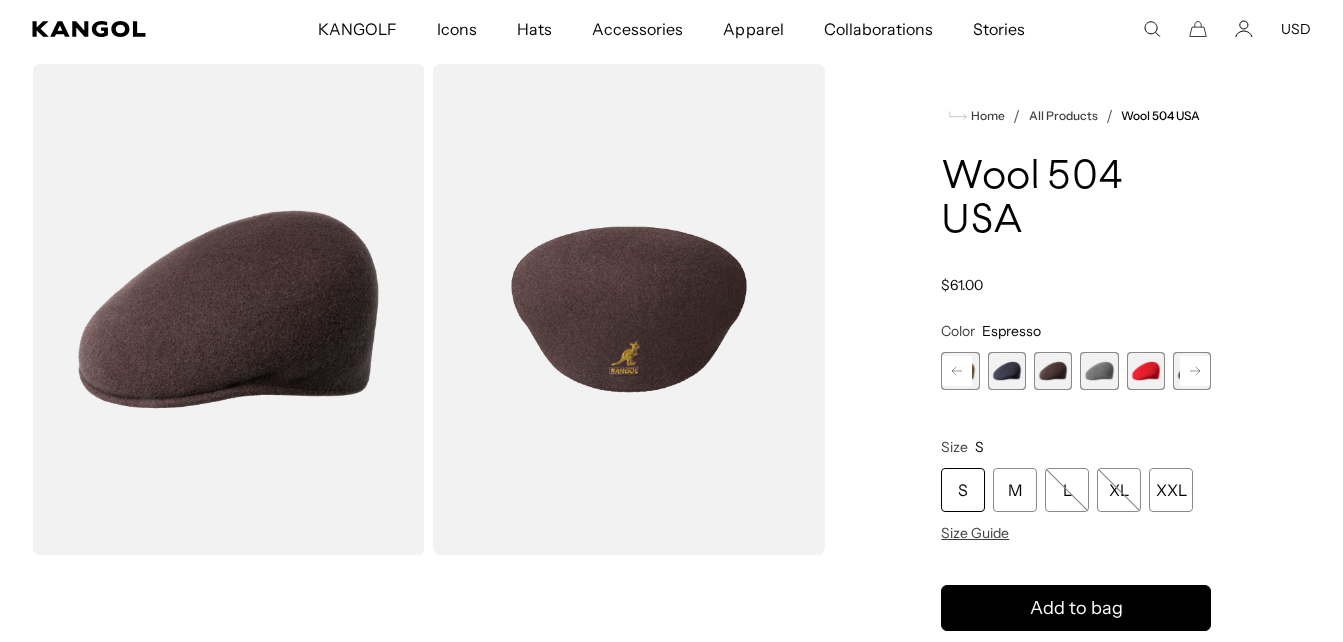 scroll, scrollTop: 0, scrollLeft: 0, axis: both 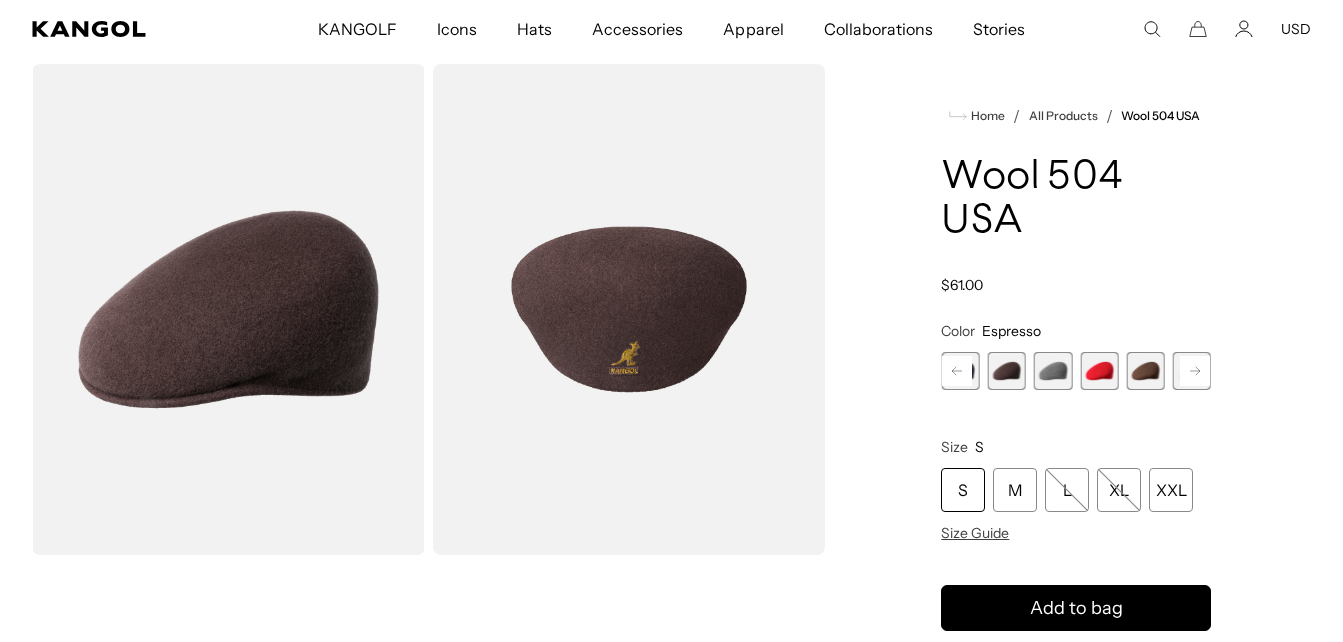 click 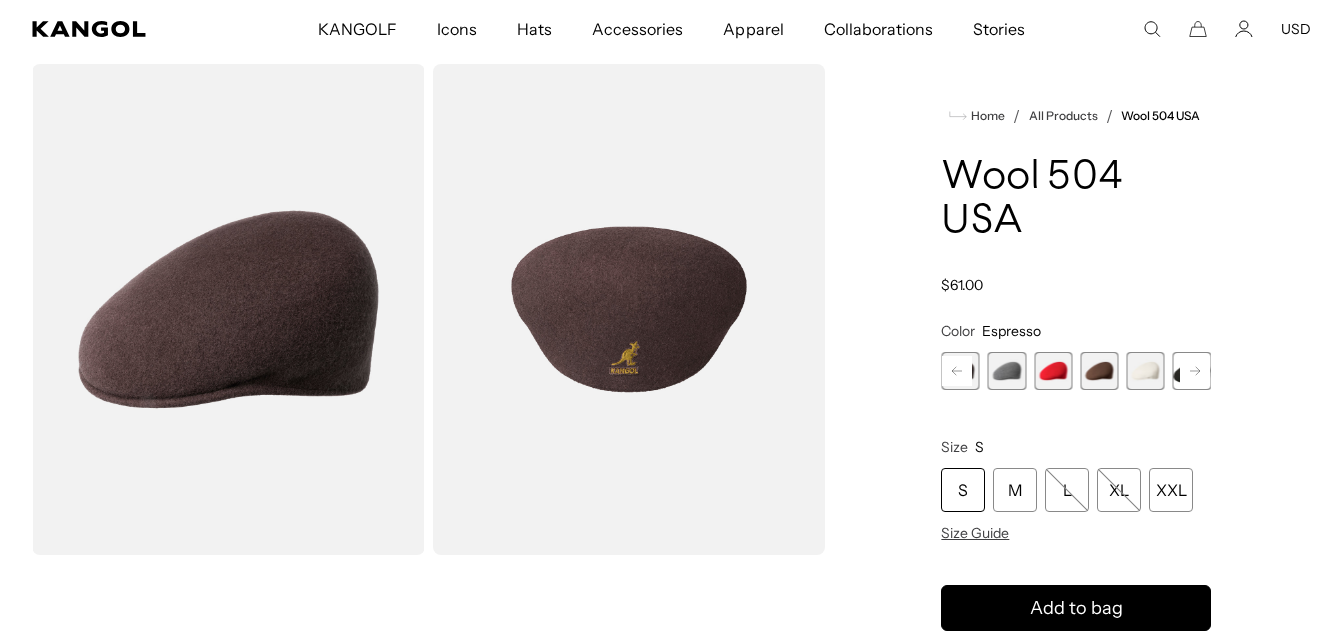 click 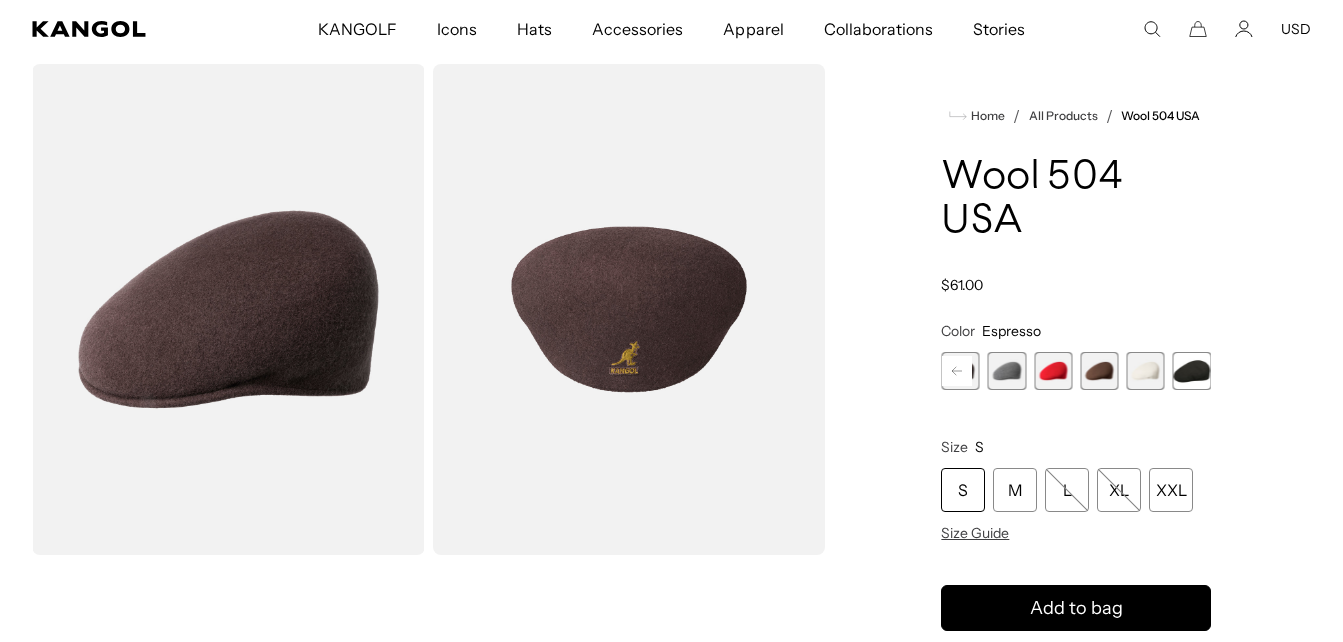 click at bounding box center [1192, 371] 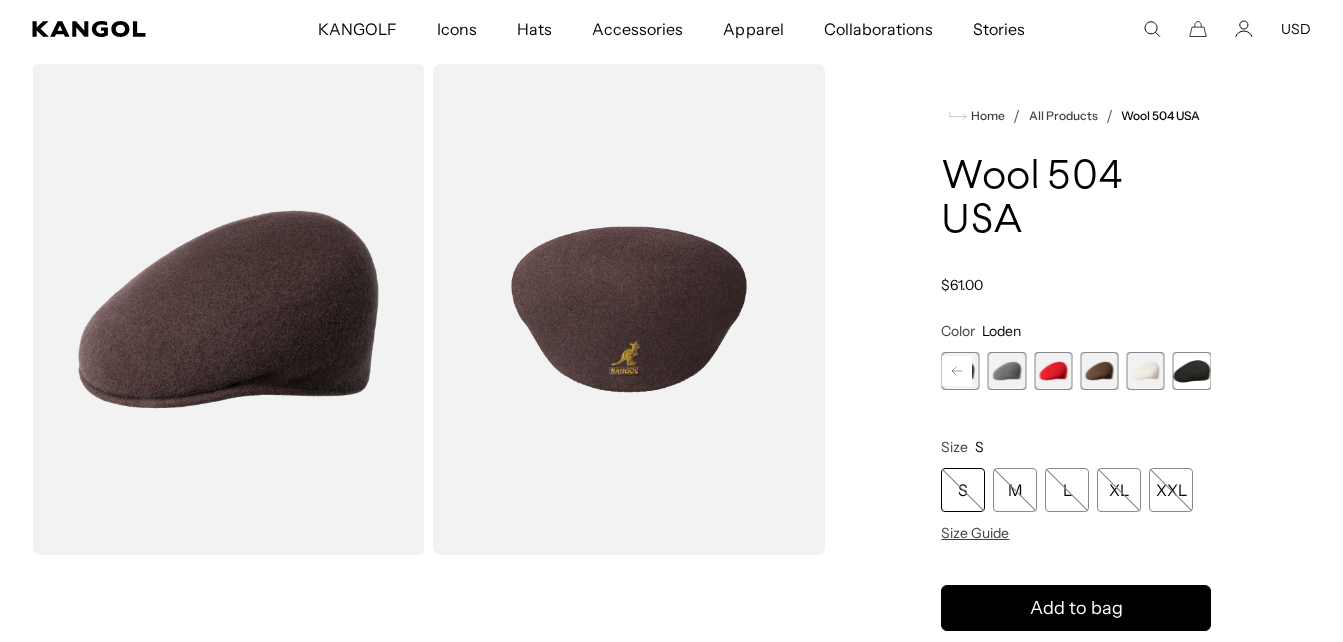 click at bounding box center (1192, 371) 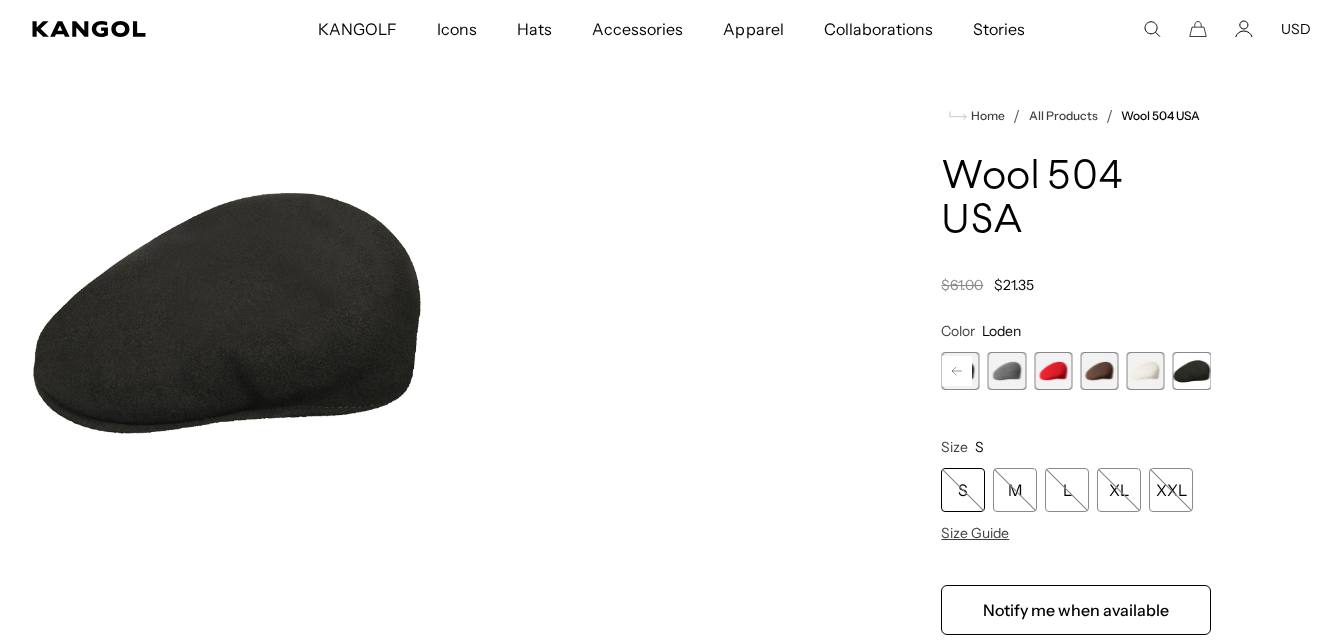 click at bounding box center (1192, 371) 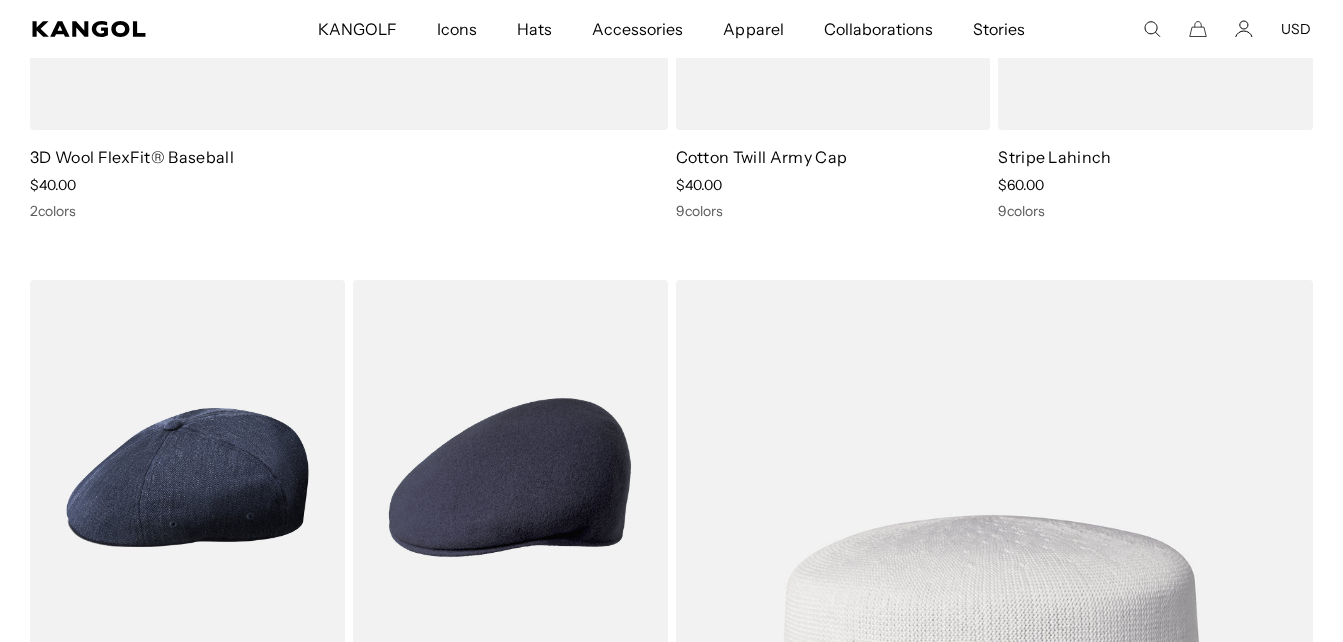 scroll, scrollTop: 0, scrollLeft: 0, axis: both 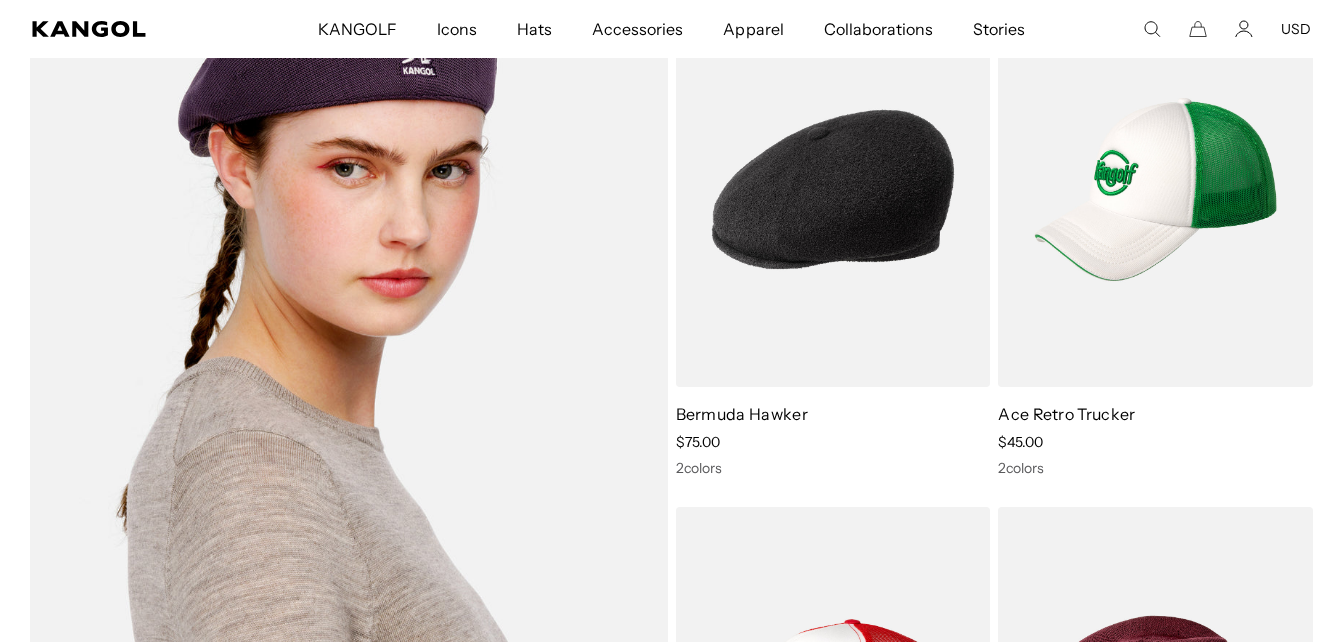 click at bounding box center [349, 447] 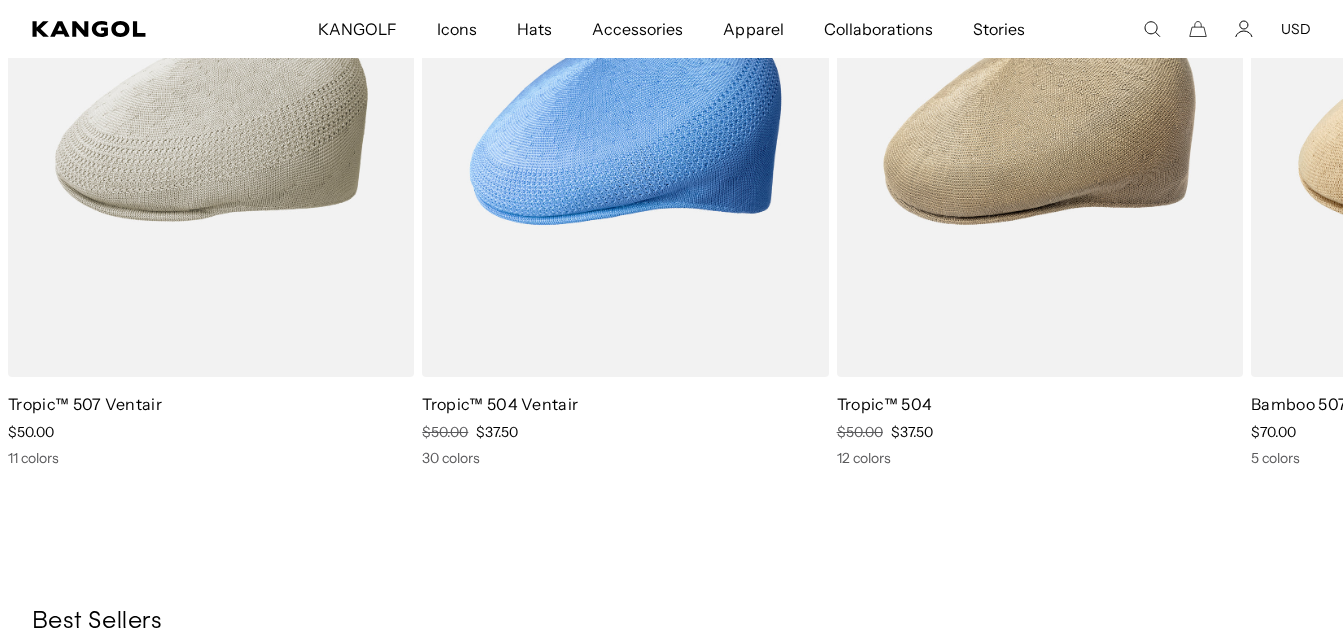 scroll, scrollTop: 1476, scrollLeft: 0, axis: vertical 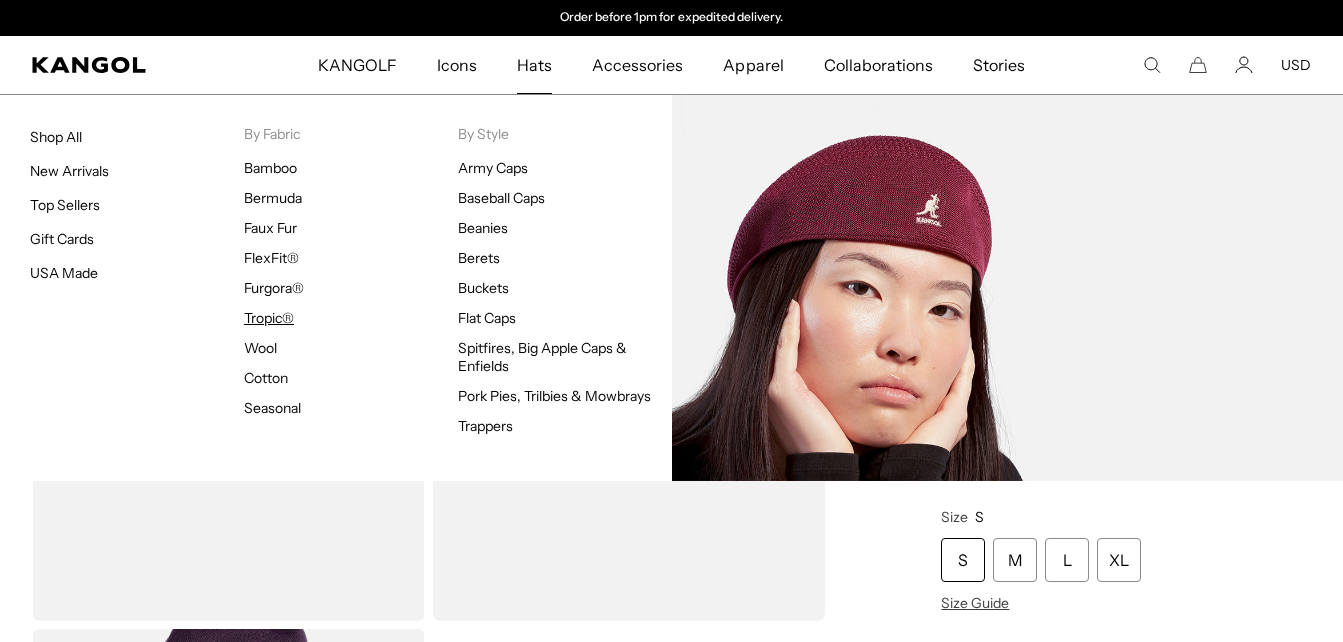 click on "Tropic®" at bounding box center [269, 318] 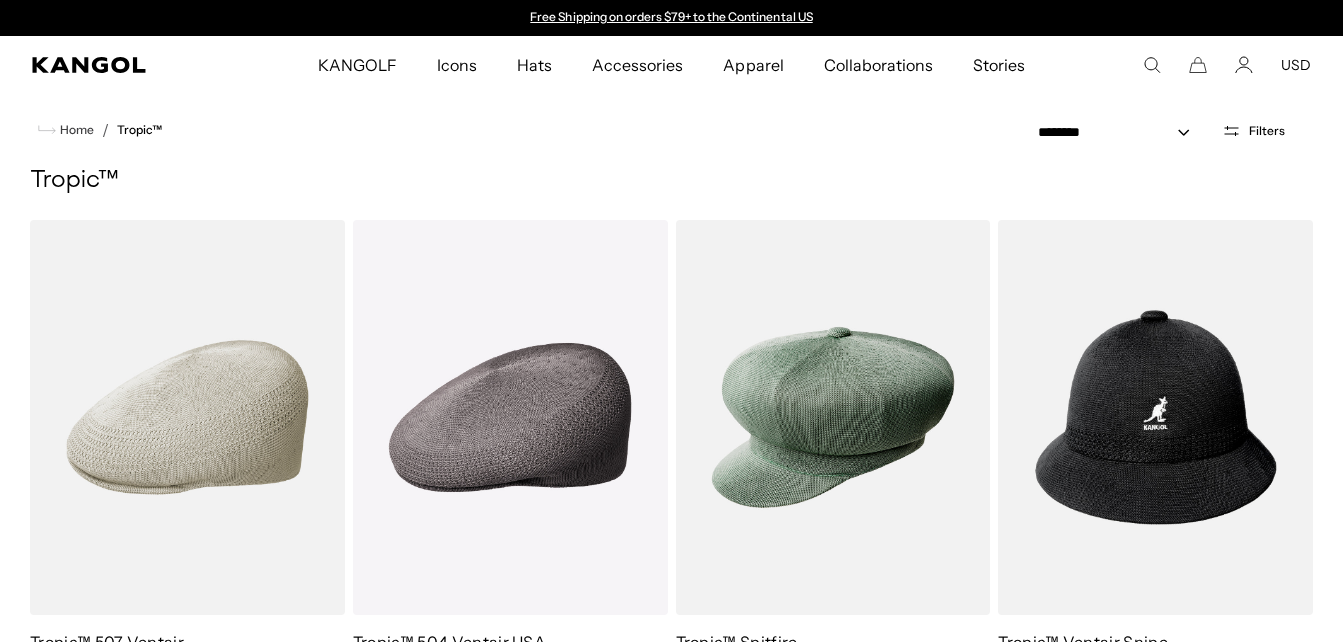scroll, scrollTop: 0, scrollLeft: 0, axis: both 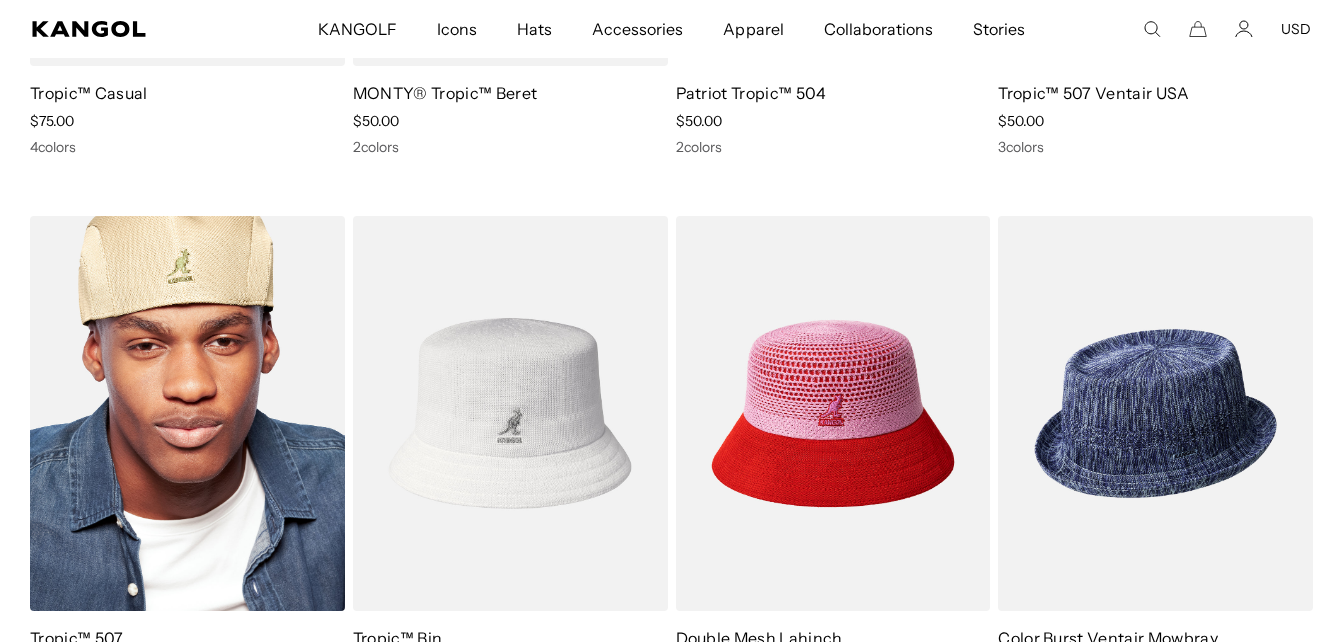 click at bounding box center (187, 413) 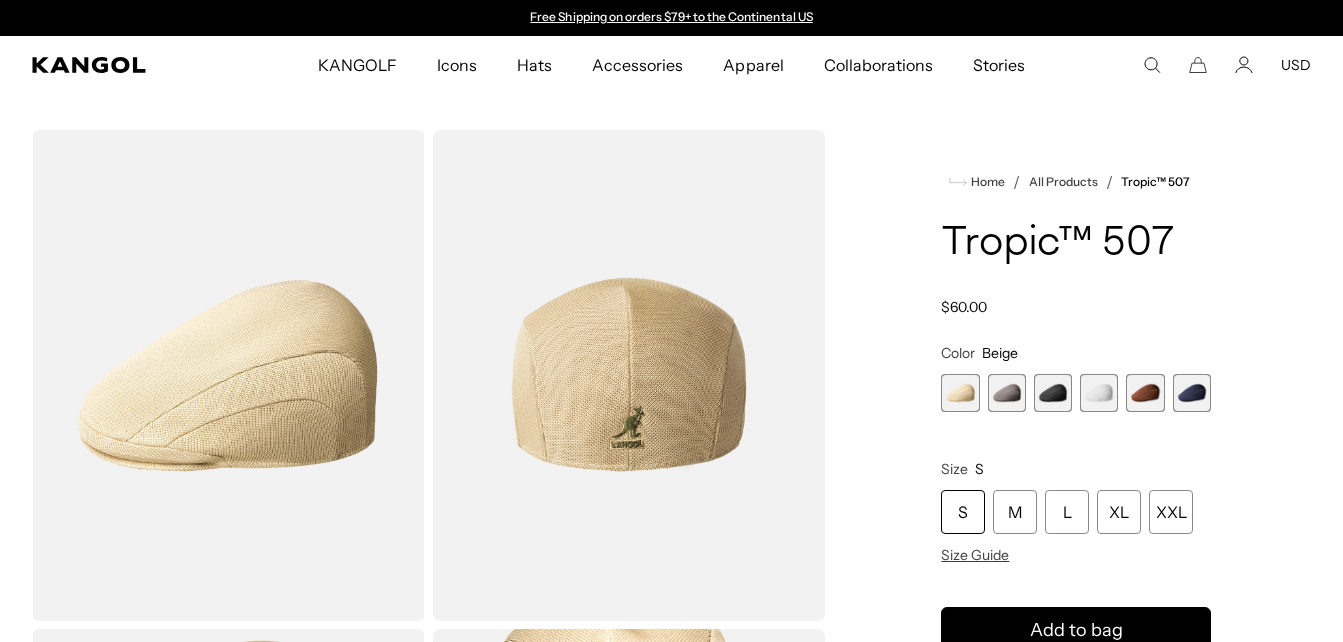 scroll, scrollTop: 0, scrollLeft: 0, axis: both 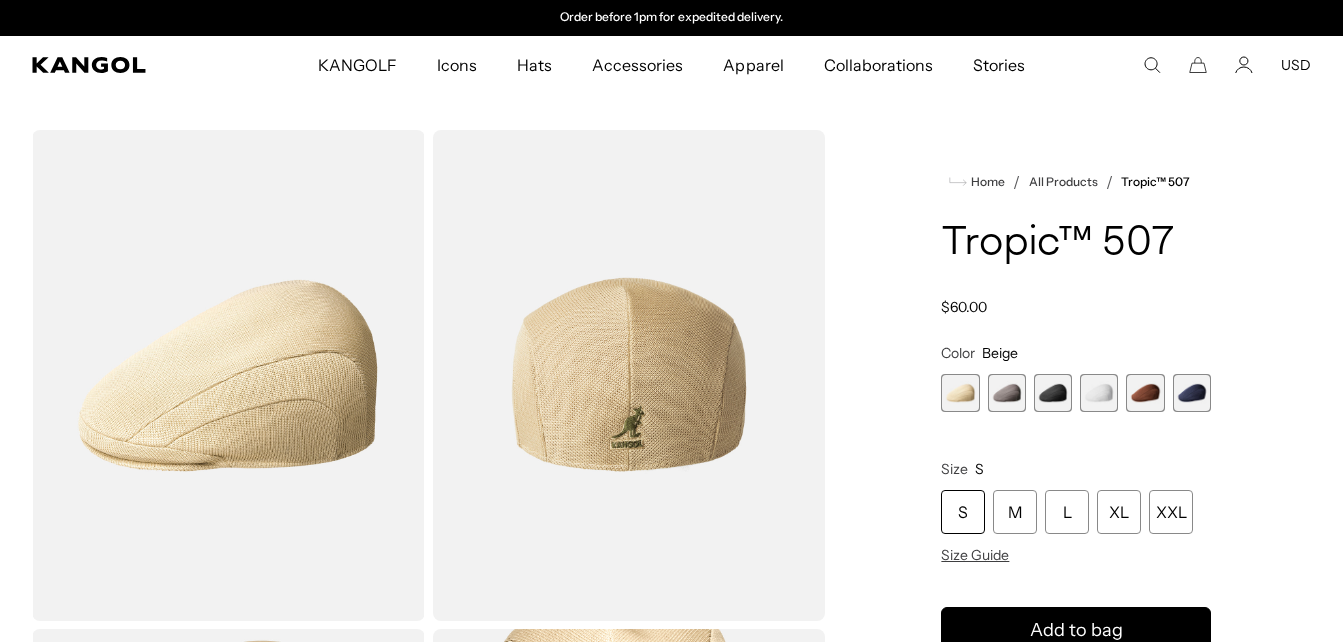 click at bounding box center [1007, 393] 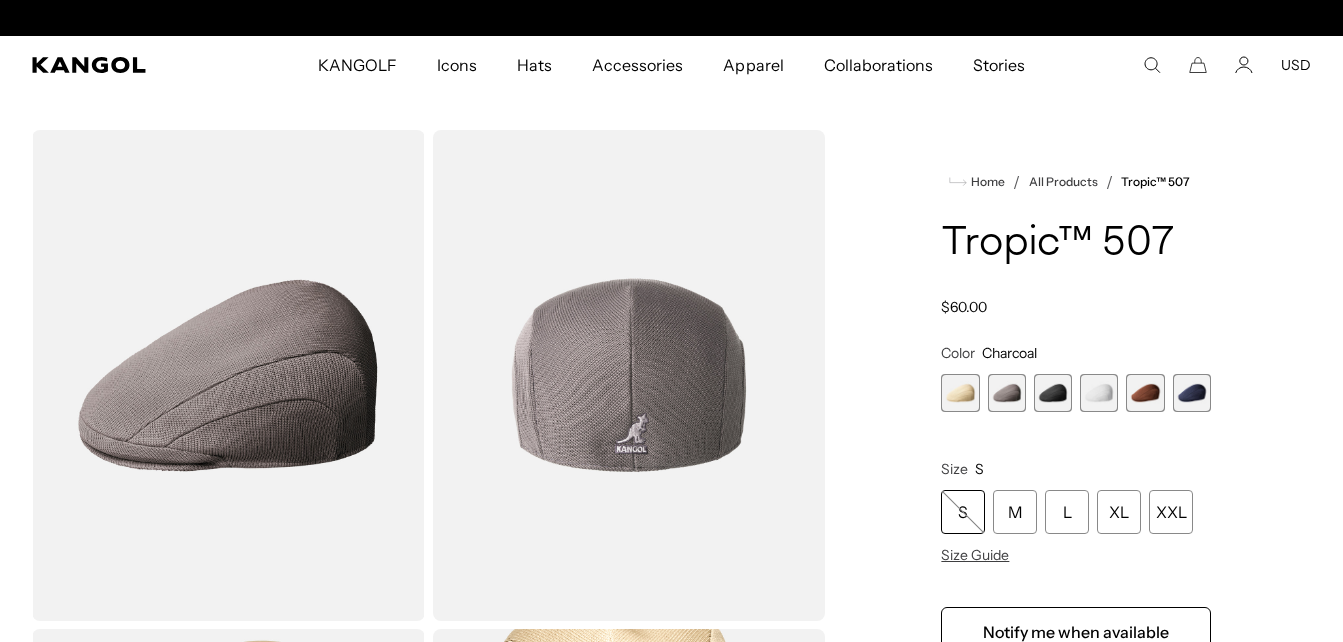scroll, scrollTop: 0, scrollLeft: 0, axis: both 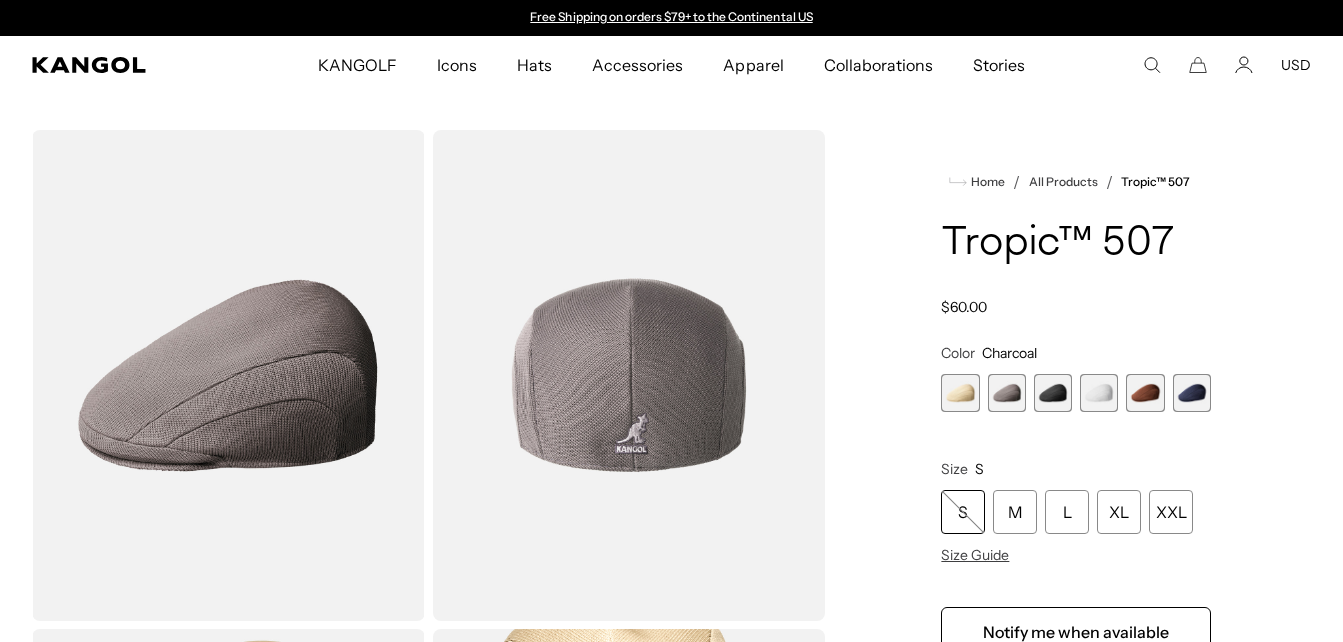 click at bounding box center (1053, 393) 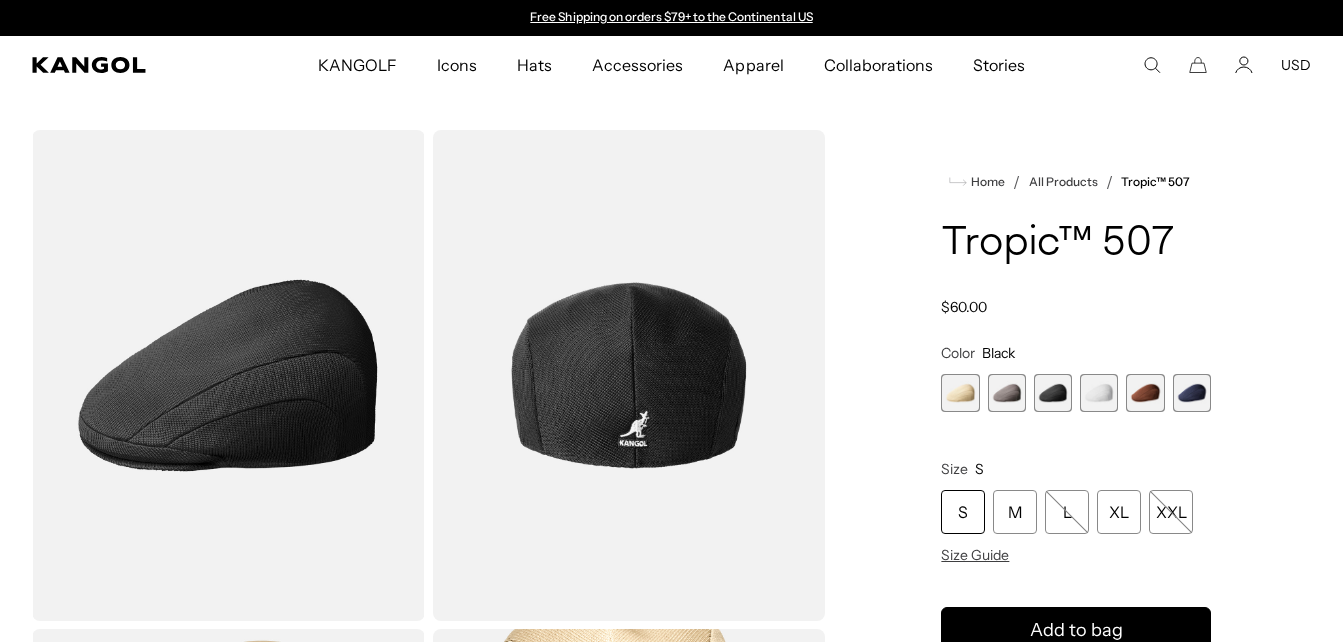 click on "Beige
Variant sold out or unavailable
Charcoal
Variant sold out or unavailable
Black
Variant sold out or unavailable
White
Variant sold out or unavailable
Mahogany
Variant sold out or unavailable
Navy
Variant sold out or unavailable" at bounding box center [1076, 393] 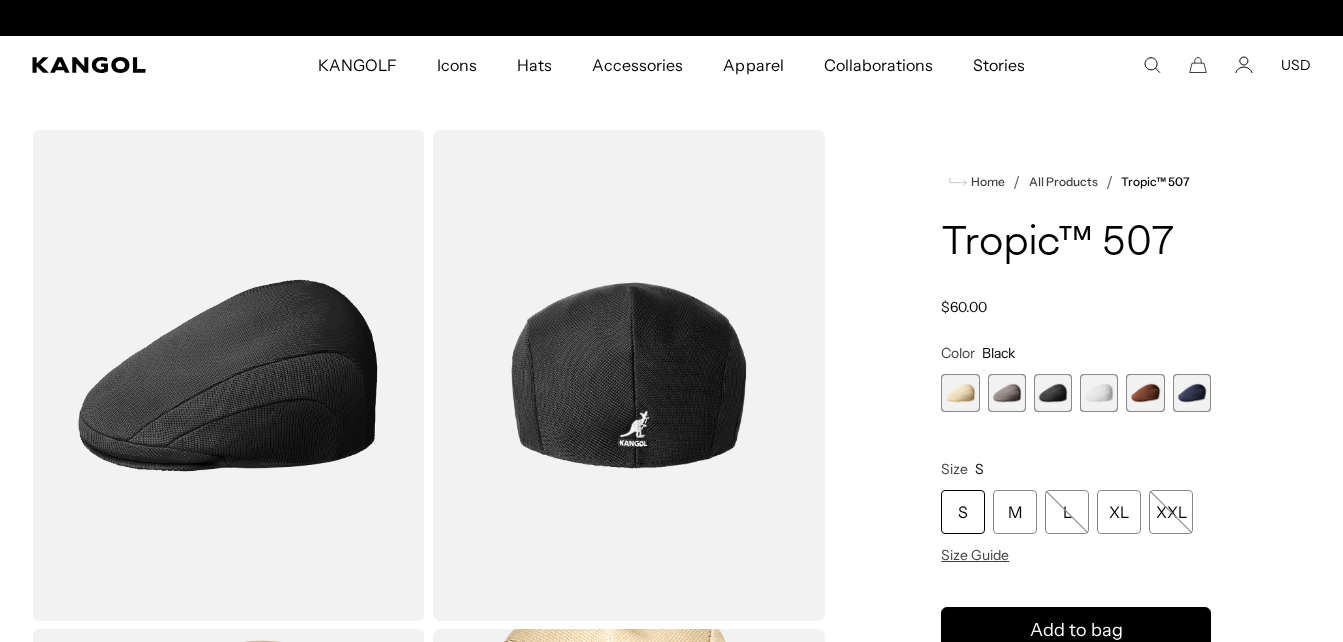 scroll, scrollTop: 0, scrollLeft: 412, axis: horizontal 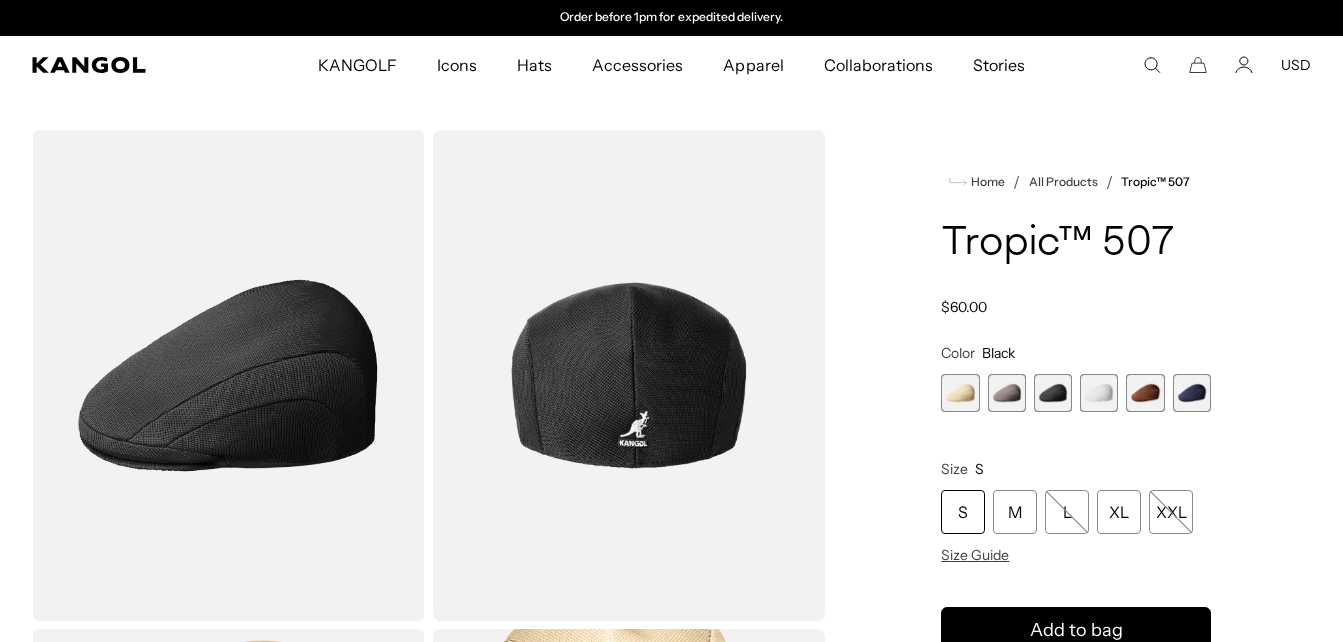 click at bounding box center [1099, 393] 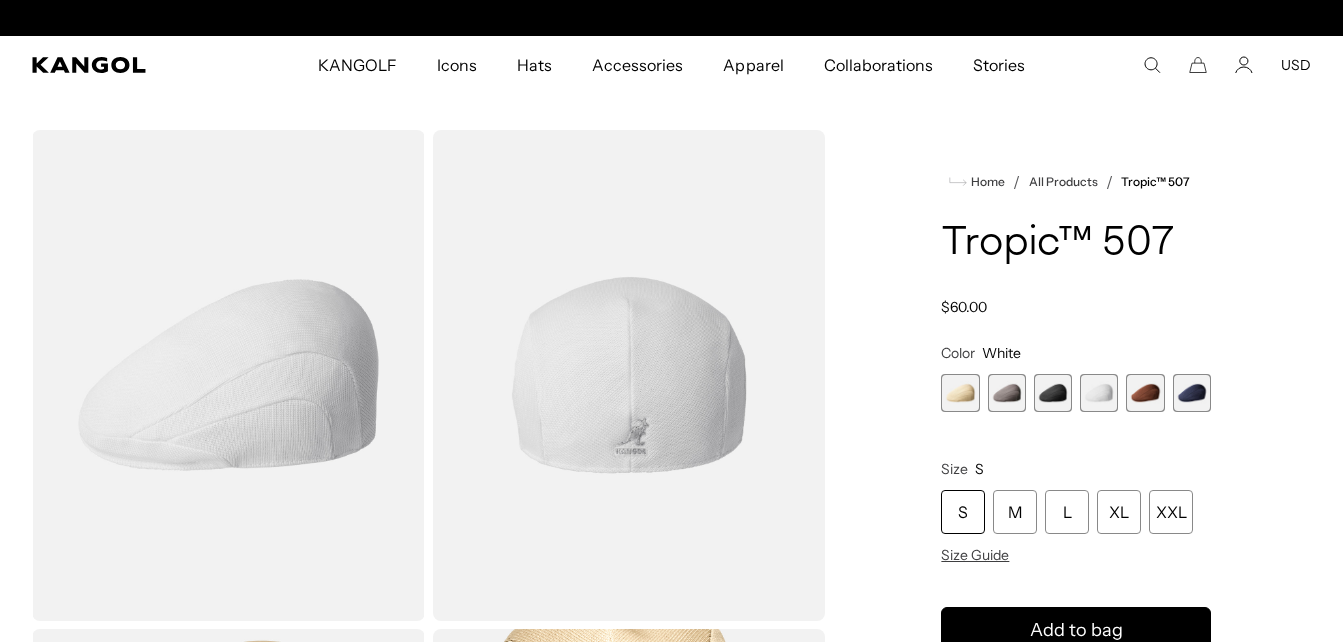 click at bounding box center (1145, 393) 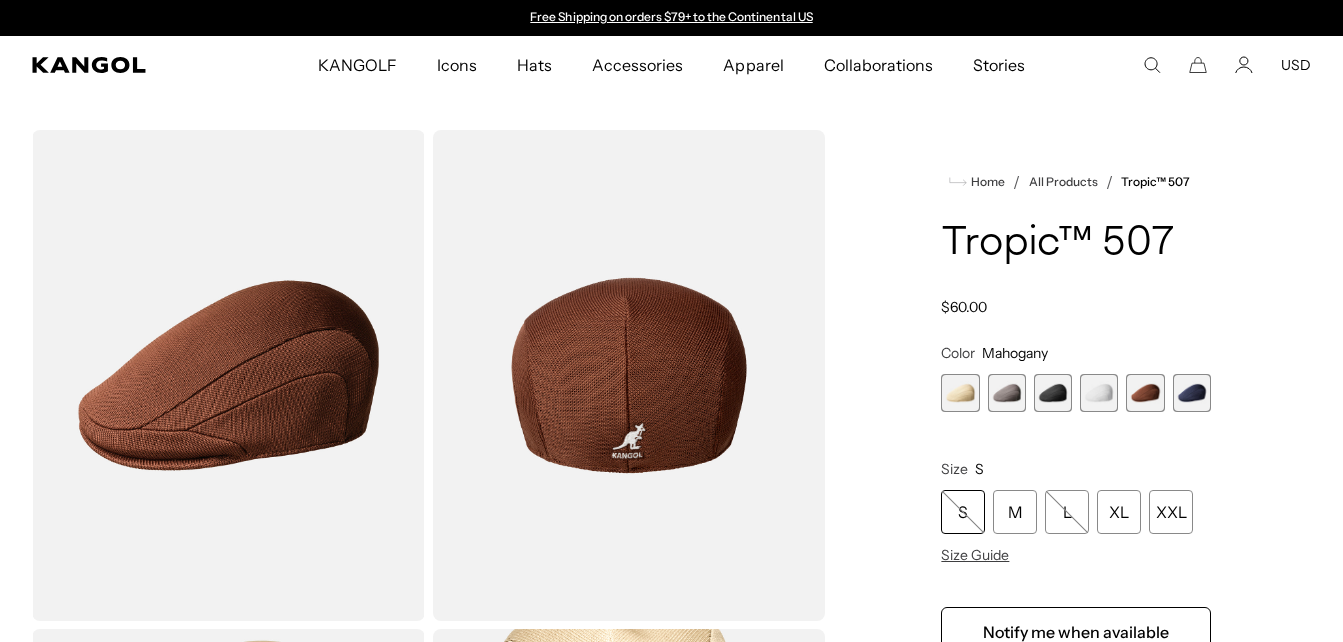 click at bounding box center (1192, 393) 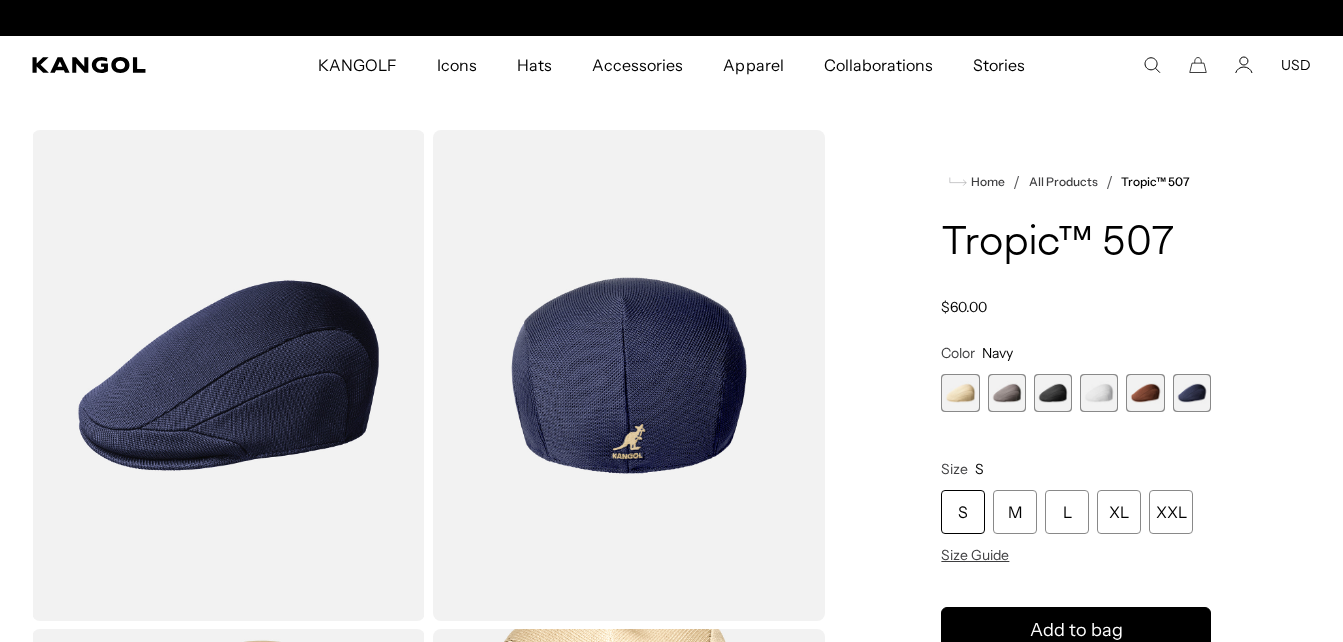 scroll, scrollTop: 0, scrollLeft: 412, axis: horizontal 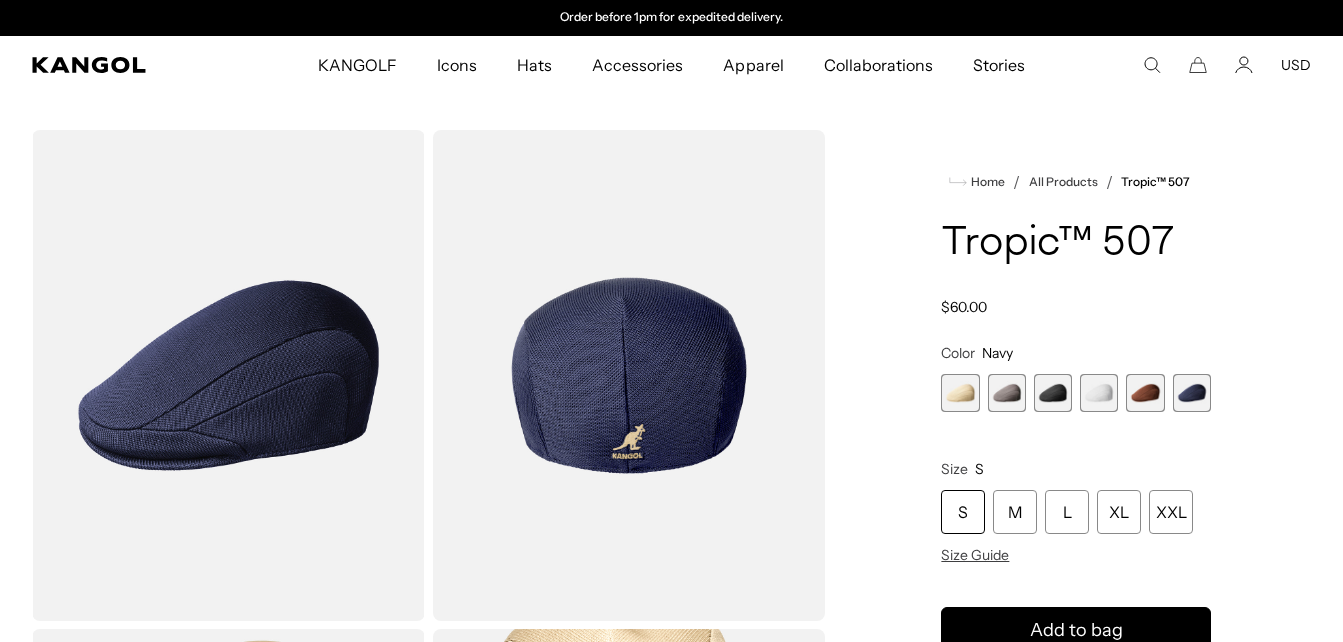 click at bounding box center [1007, 393] 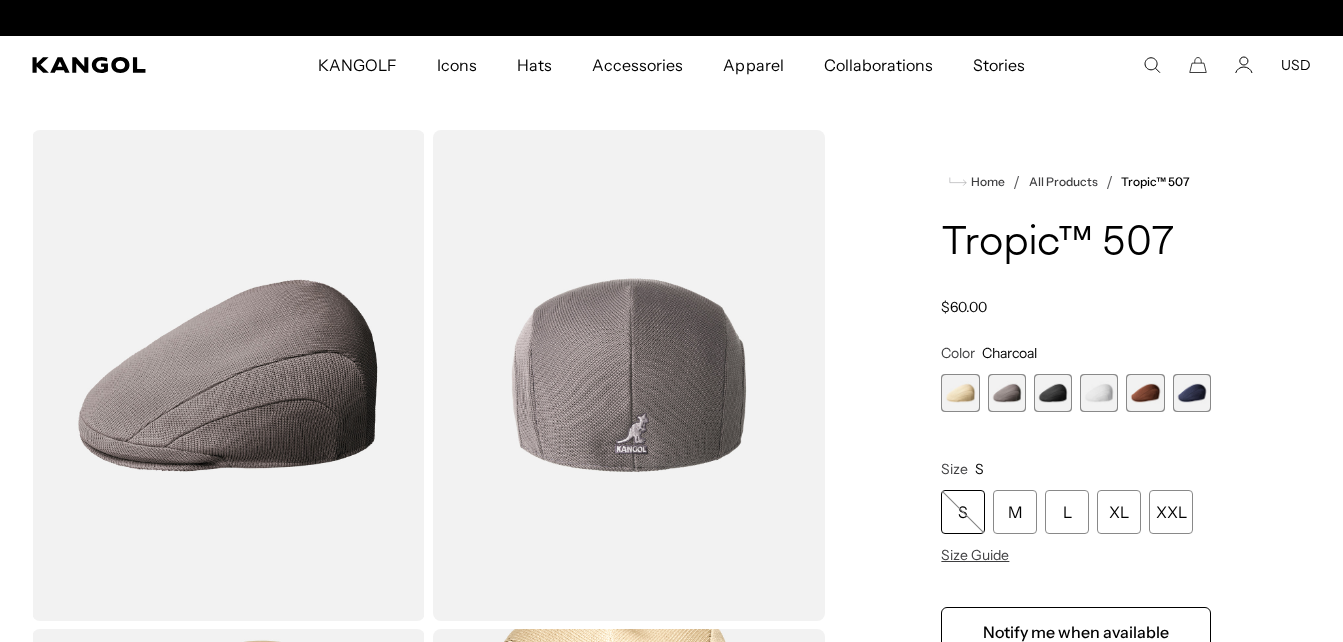 click at bounding box center [1053, 393] 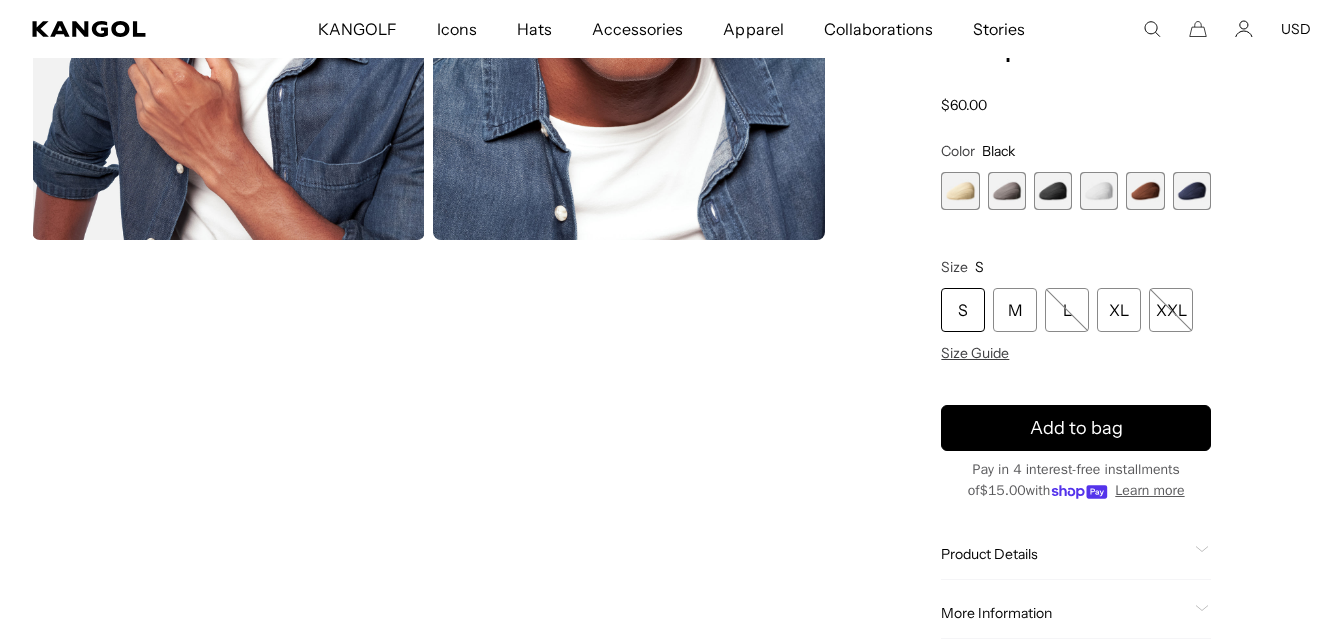 scroll, scrollTop: 866, scrollLeft: 0, axis: vertical 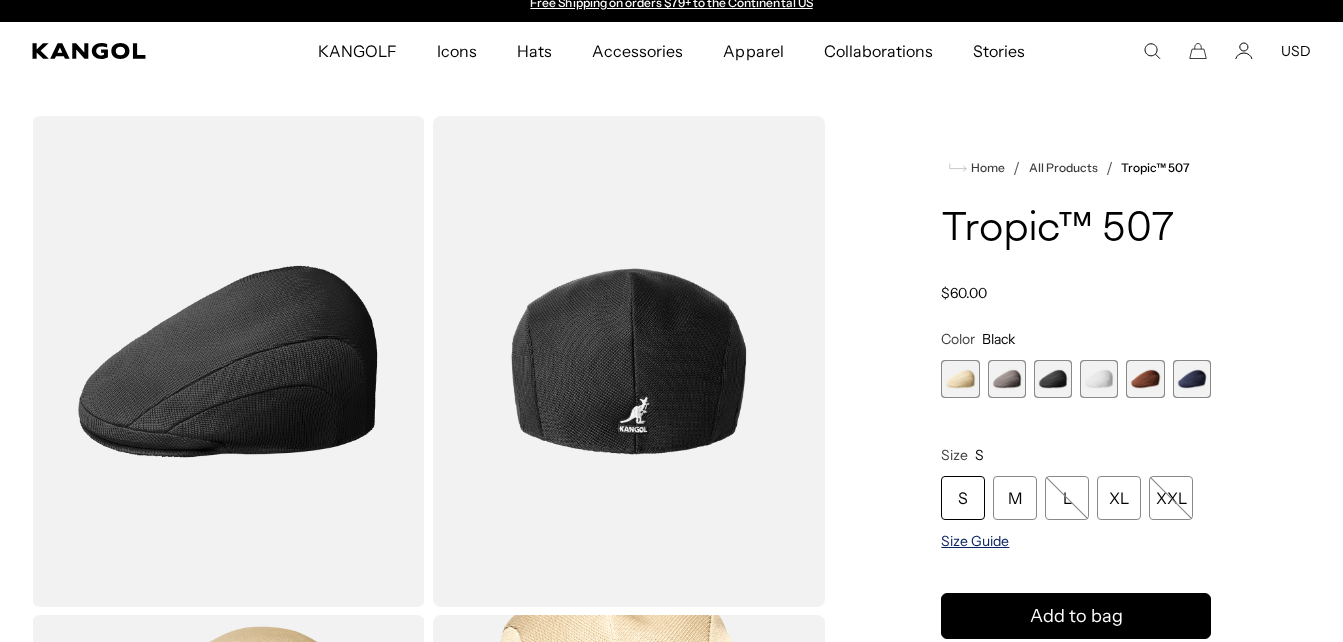 click on "Size Guide" at bounding box center [975, 541] 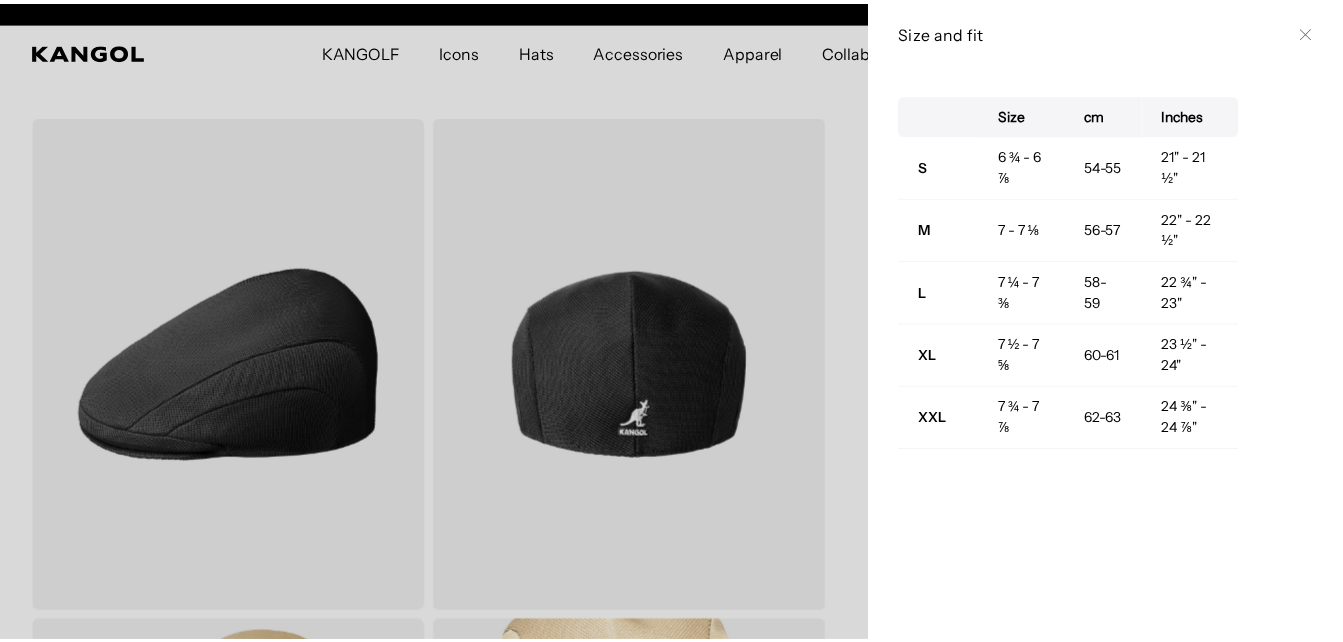 scroll, scrollTop: 0, scrollLeft: 412, axis: horizontal 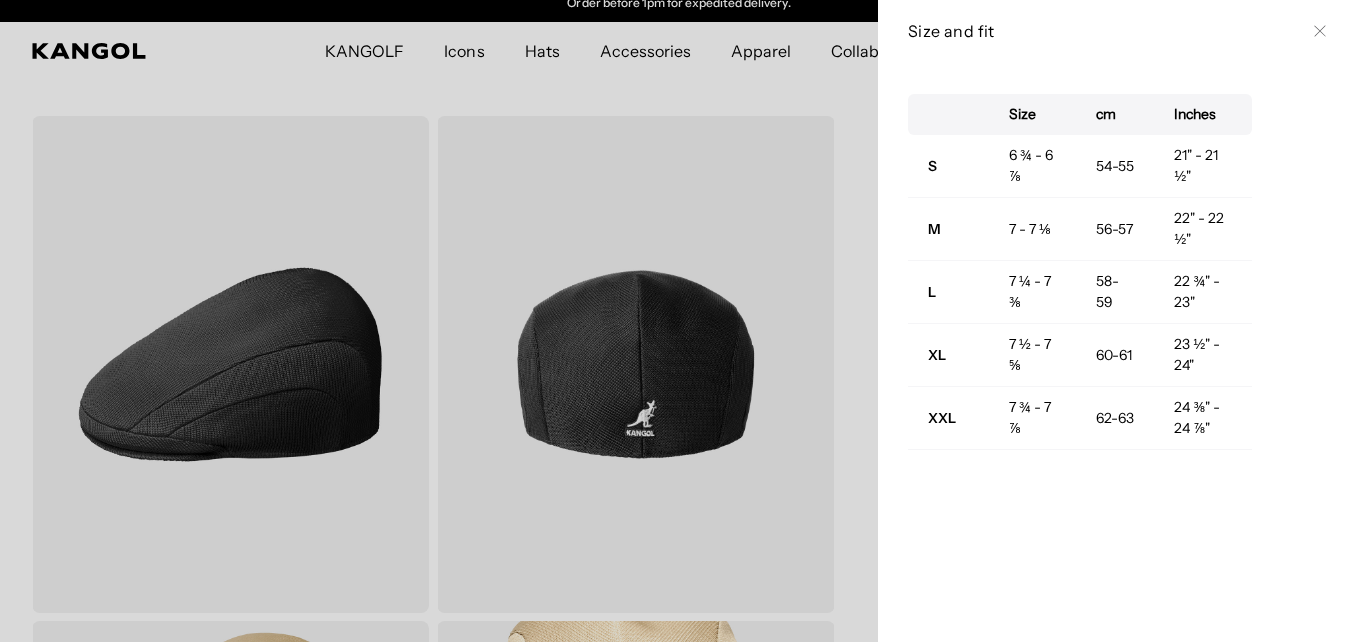 click on "Size
cm
Inches
S
6 ¾ - 6 ⅞
54-55
21" - 21 ½"
M
7 - 7 ⅛
56-57
22" - 22 ½"
L
7 ¼ - 7 ⅜
58-59
22 ¾" - 23"
XL
7 ½ - 7 ⅝
60-61
23 ½" - 24"
XXL
7 ¾ - 7 ⅞
62-63
24 ⅜" - 24 ⅞"" at bounding box center [1118, 352] 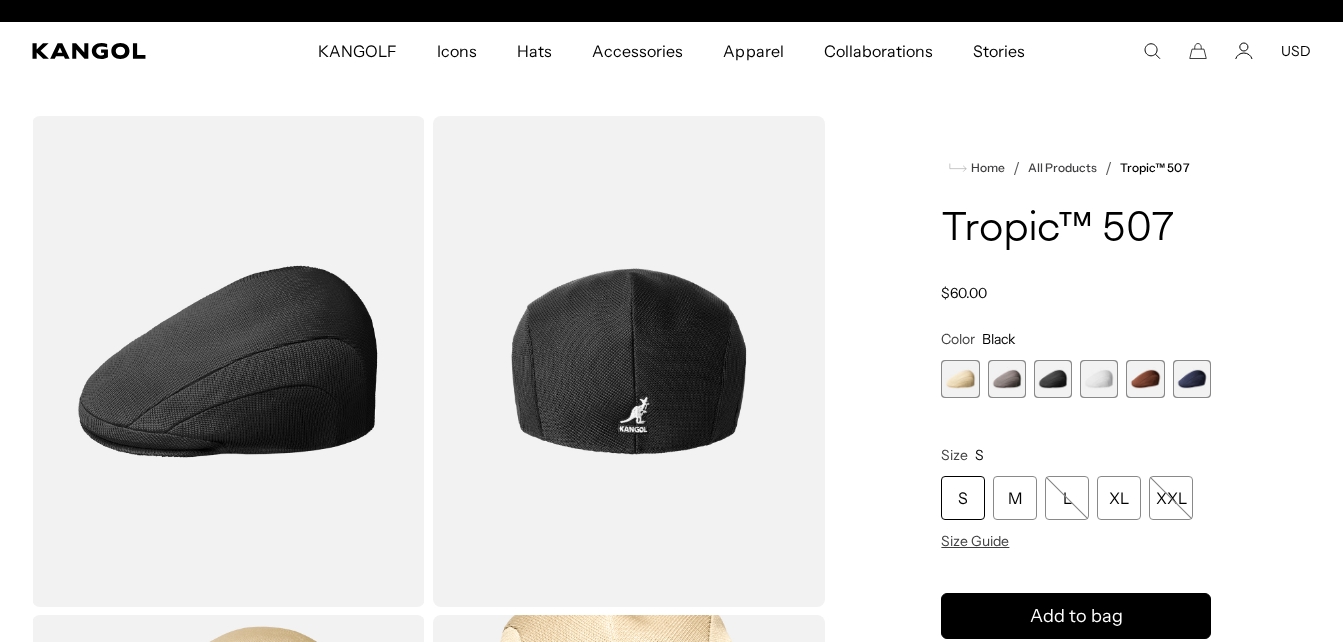 scroll, scrollTop: 0, scrollLeft: 0, axis: both 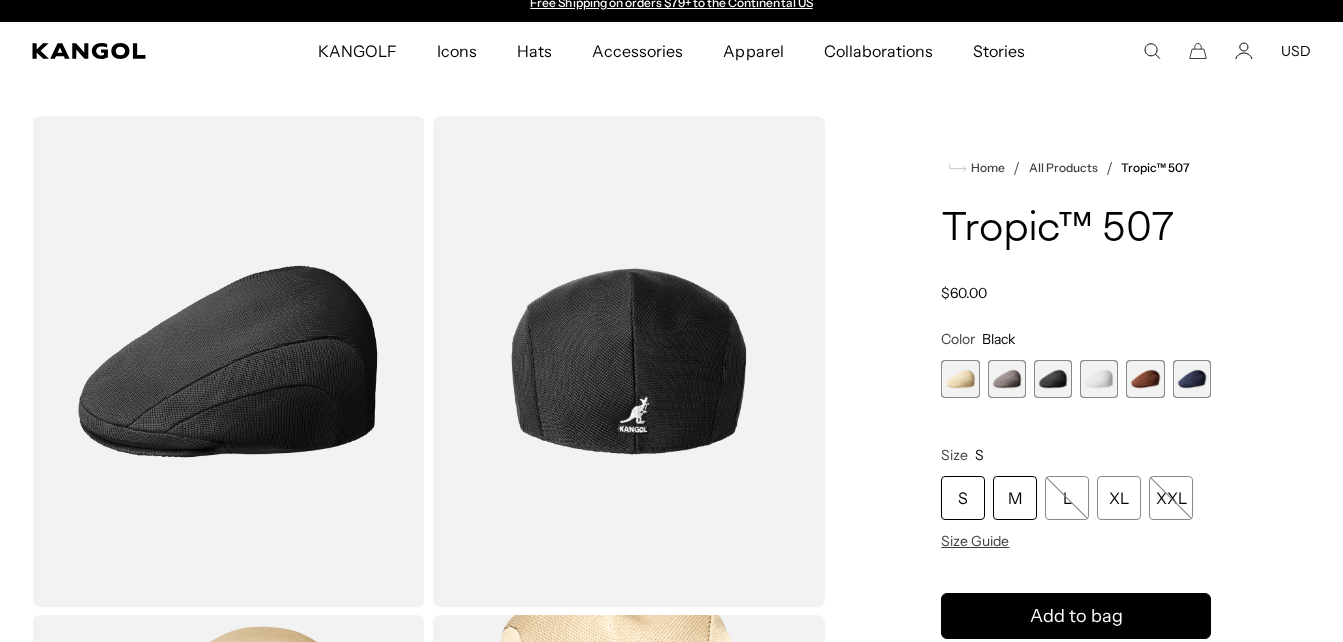 click on "M" at bounding box center [1015, 498] 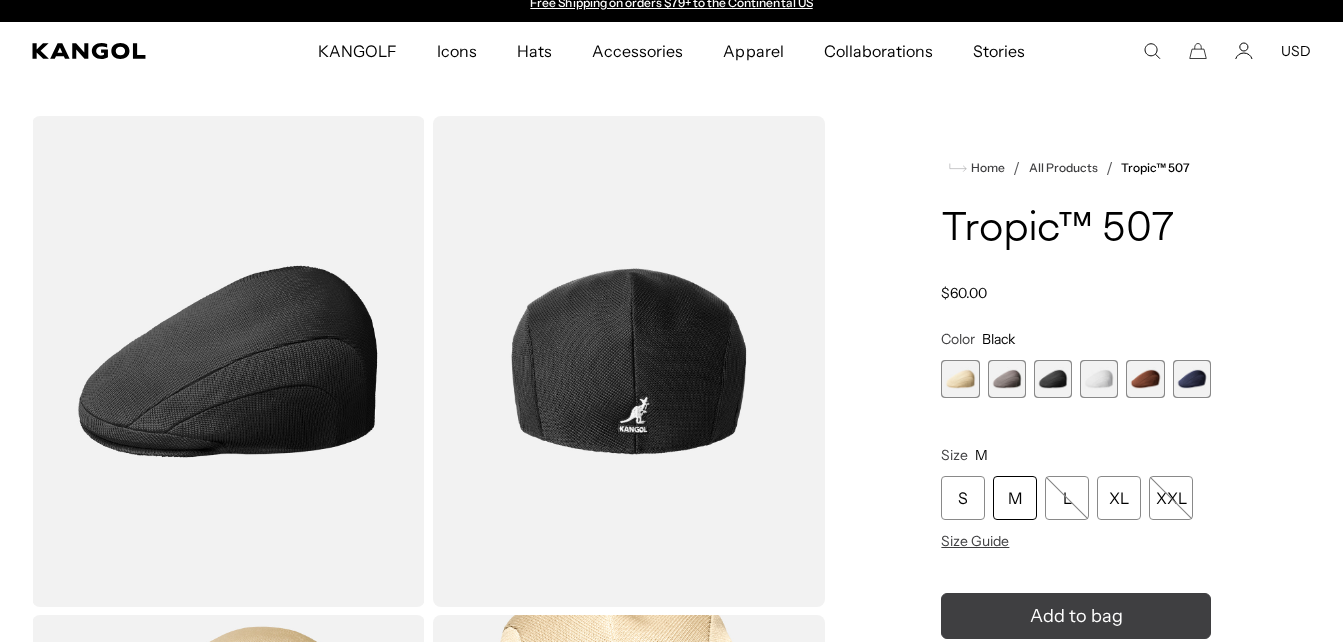 click on "Add to bag" at bounding box center (1076, 616) 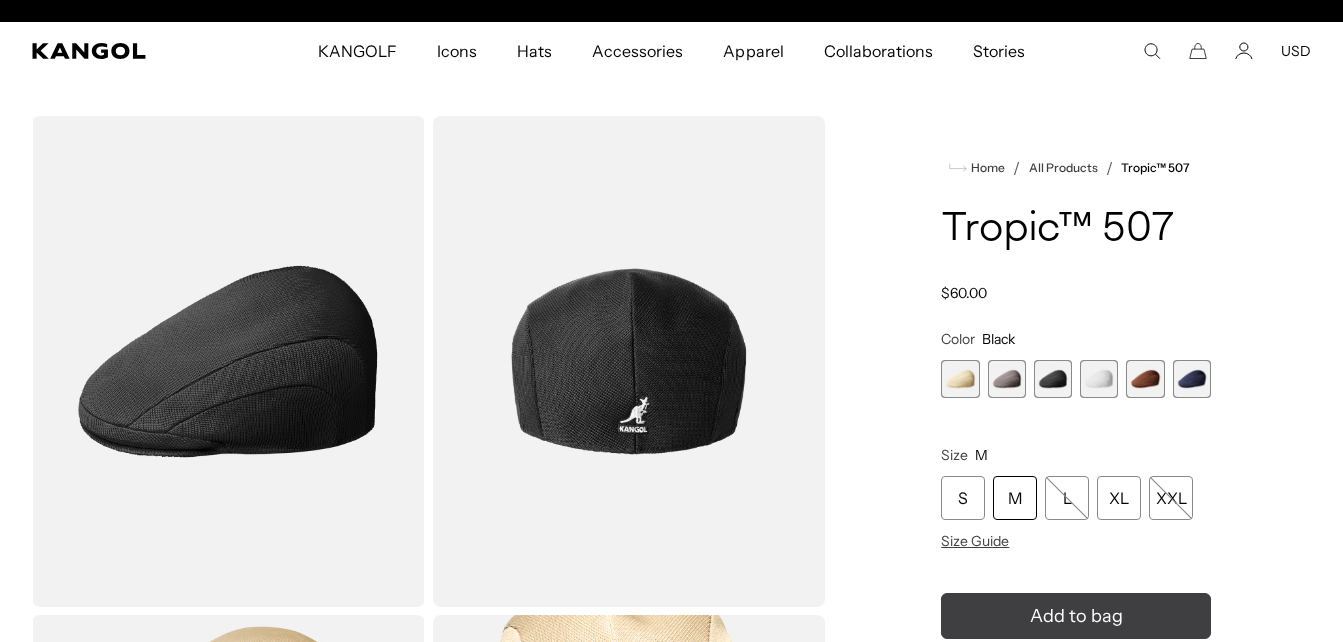 scroll, scrollTop: 0, scrollLeft: 412, axis: horizontal 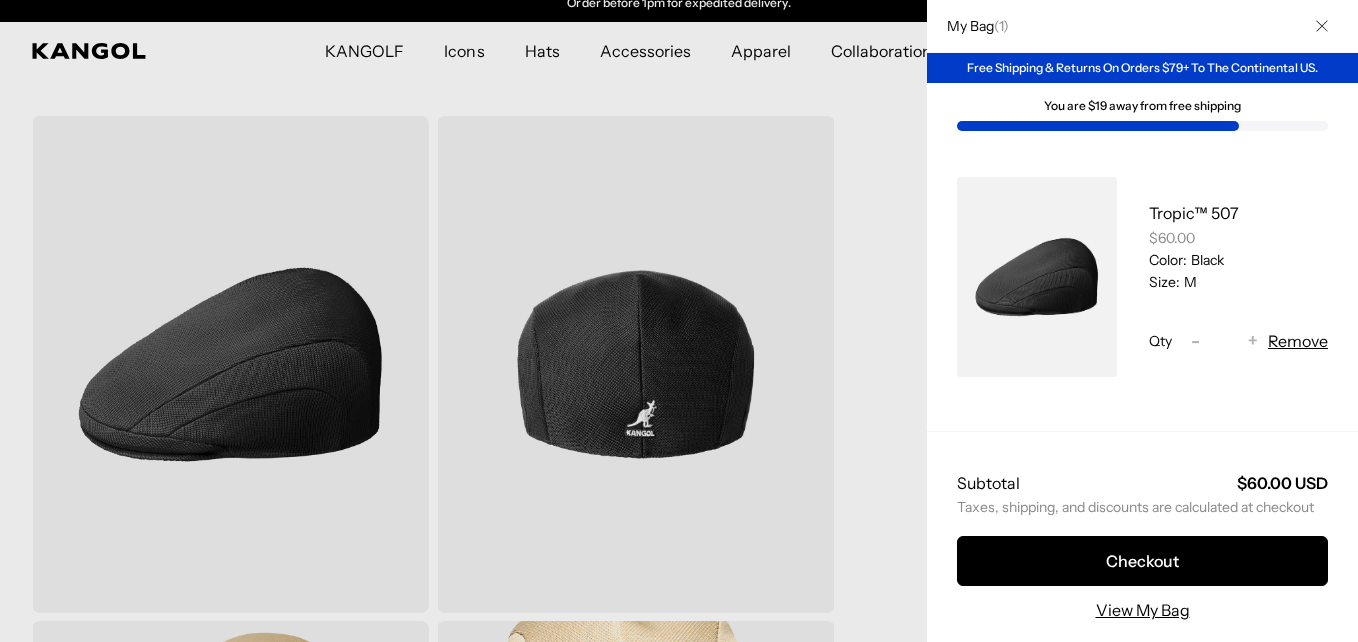 click at bounding box center [679, 321] 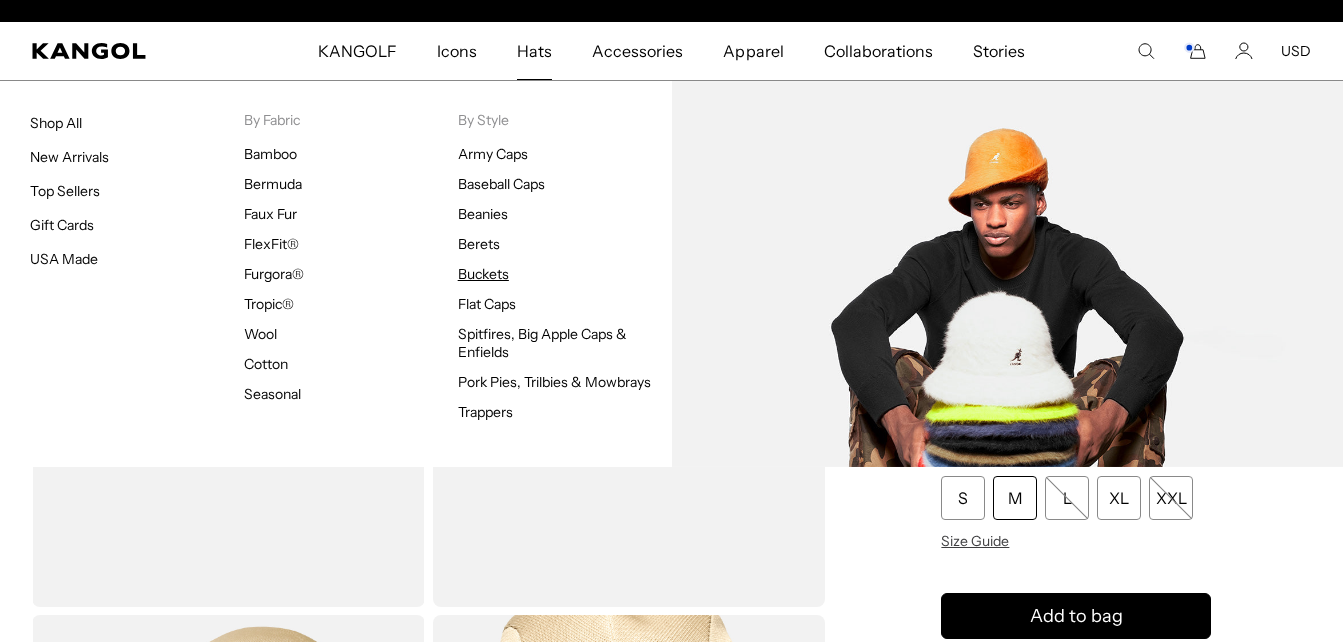 scroll, scrollTop: 0, scrollLeft: 0, axis: both 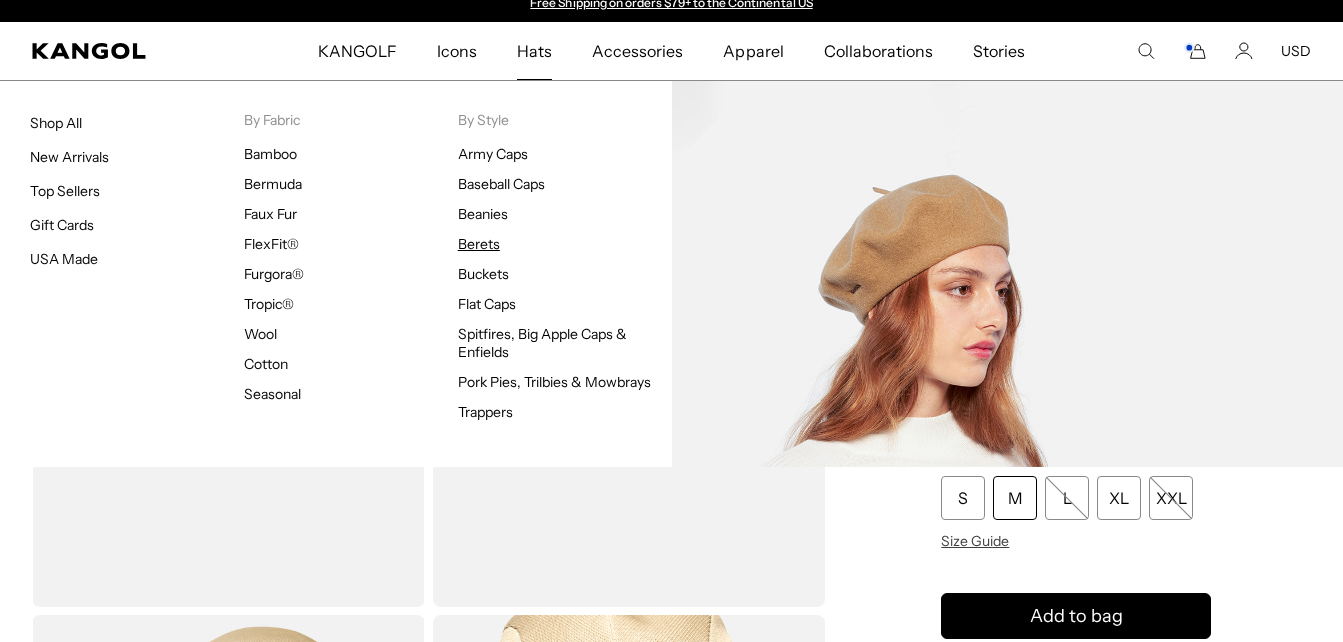 click on "Berets" at bounding box center (479, 244) 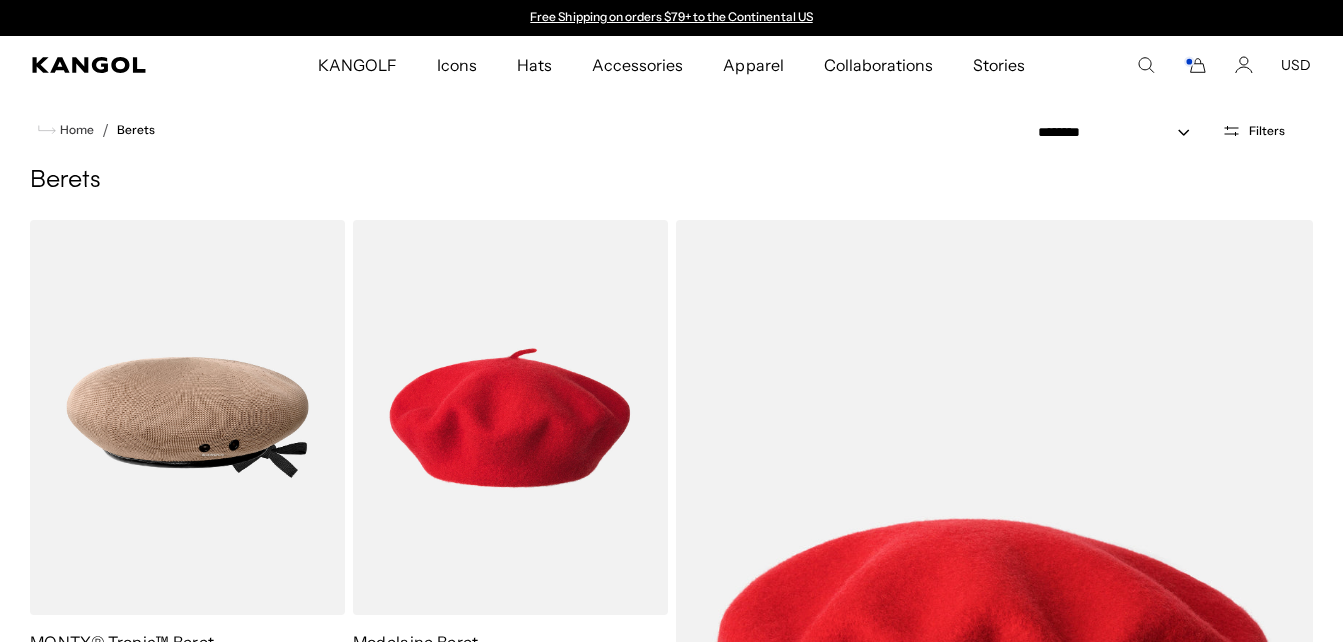 scroll, scrollTop: 0, scrollLeft: 0, axis: both 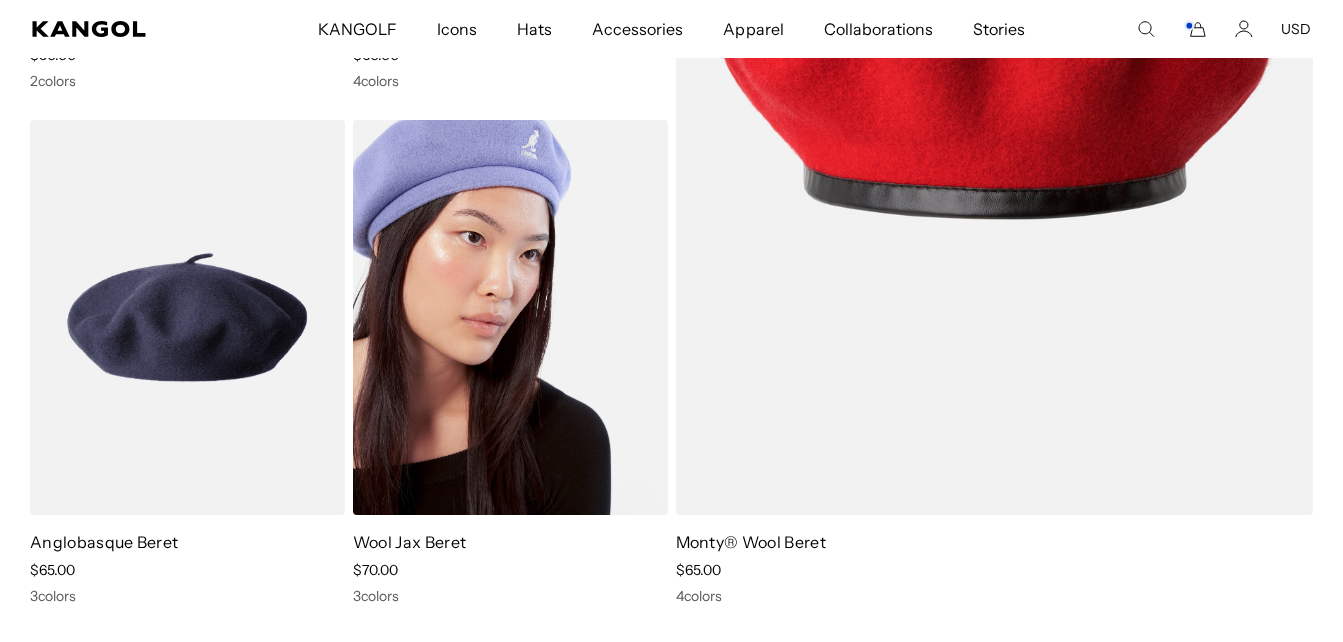 click at bounding box center (510, 317) 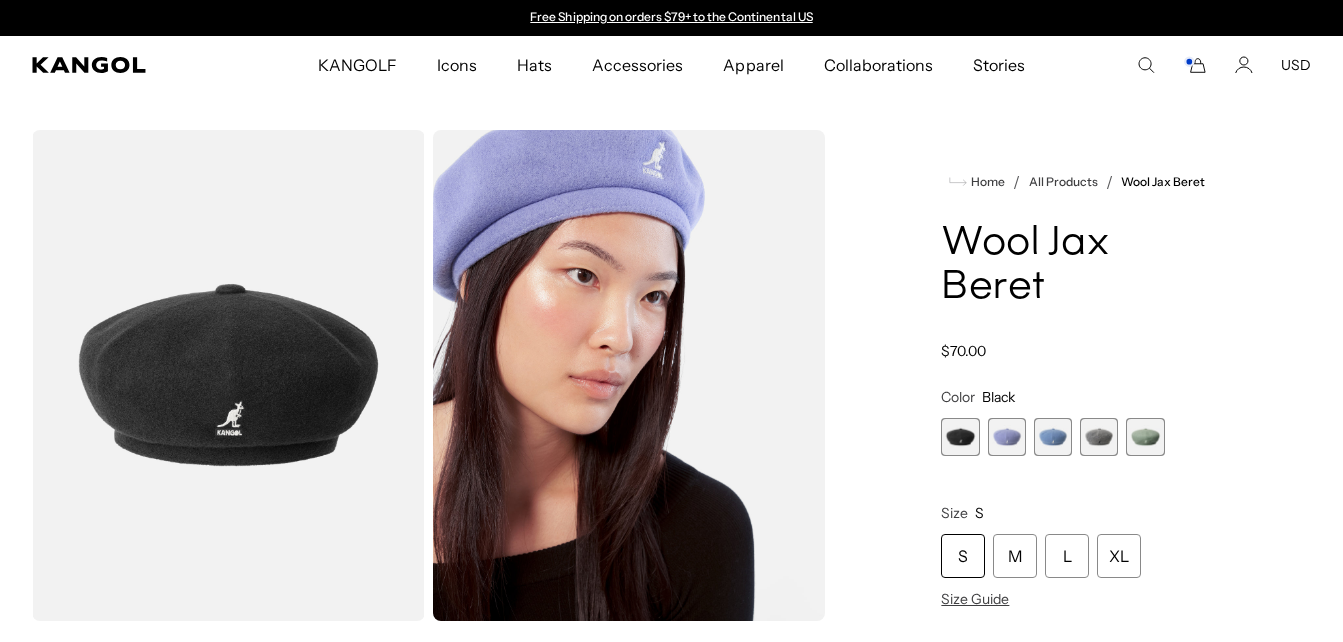 scroll, scrollTop: 0, scrollLeft: 0, axis: both 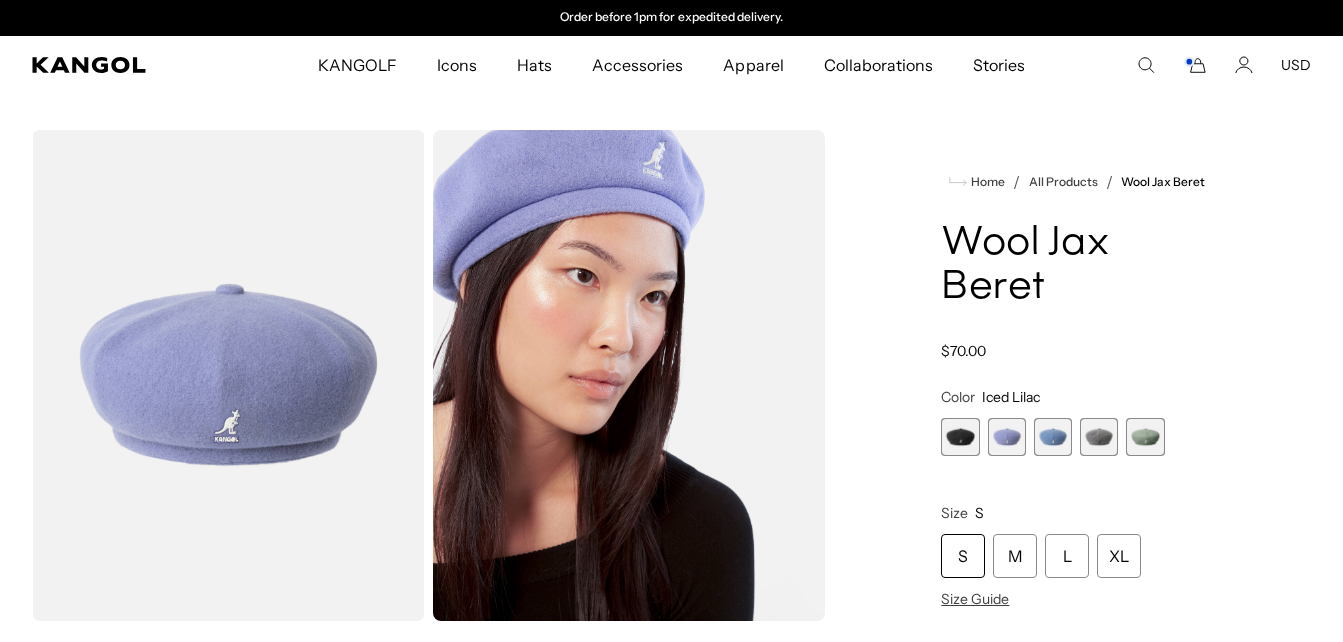 click at bounding box center [1053, 437] 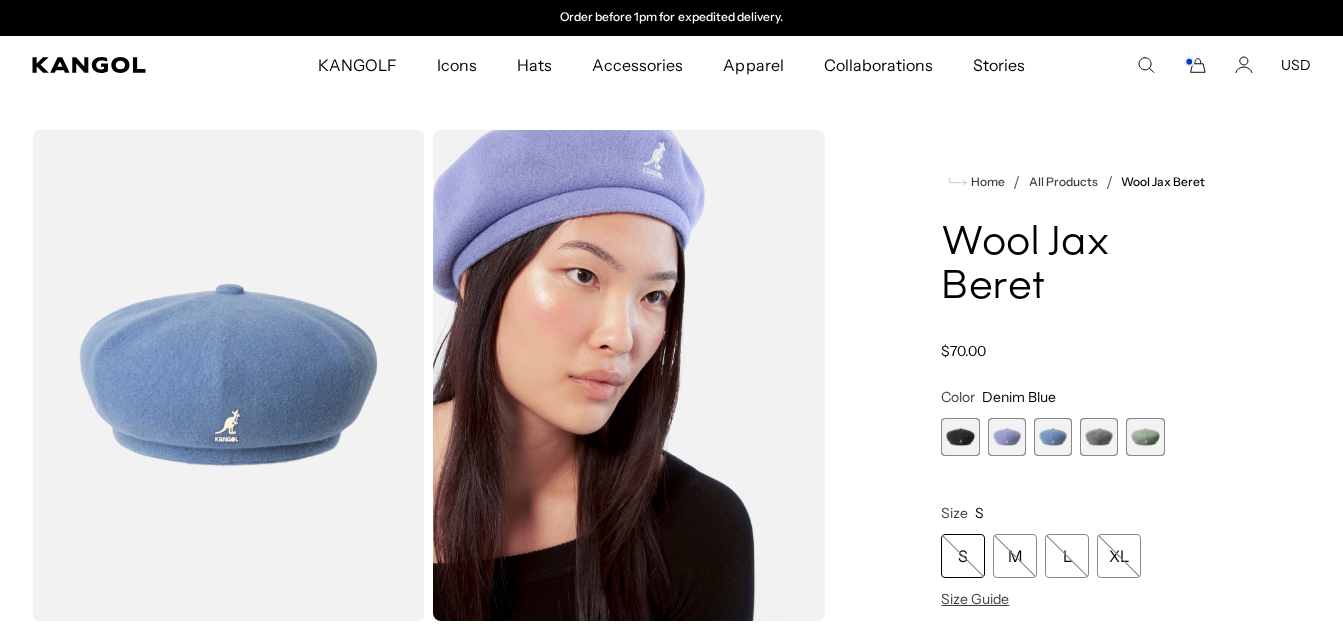 click at bounding box center [1099, 437] 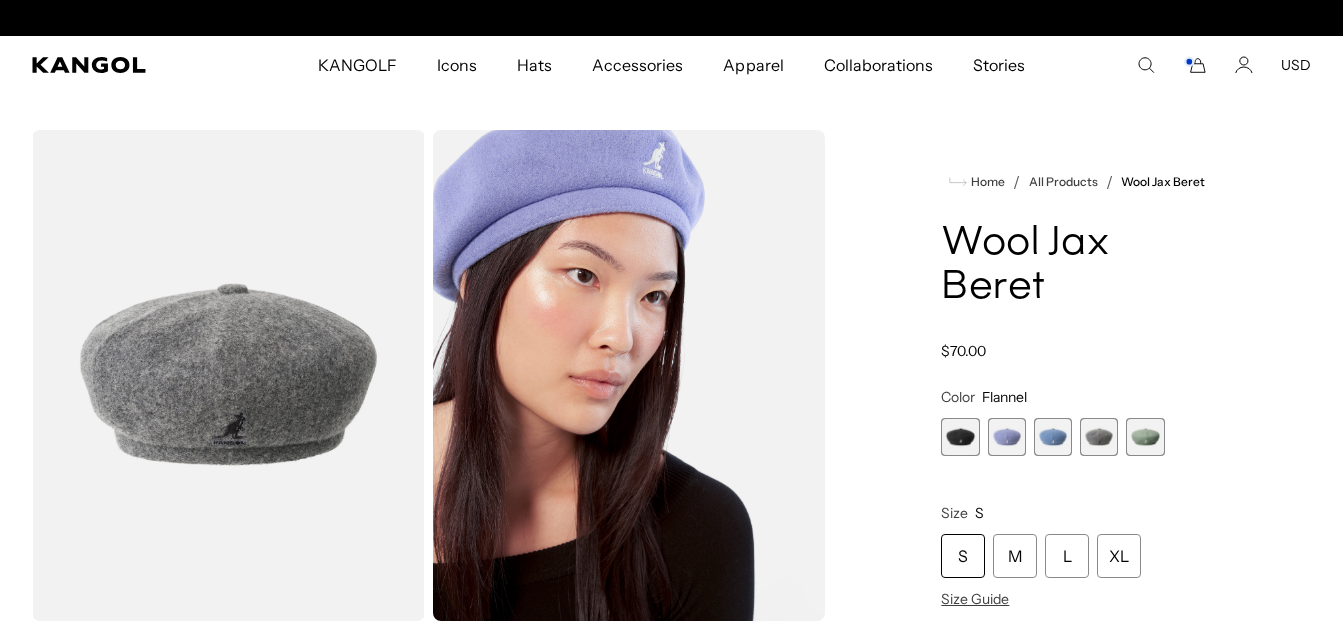 scroll, scrollTop: 0, scrollLeft: 0, axis: both 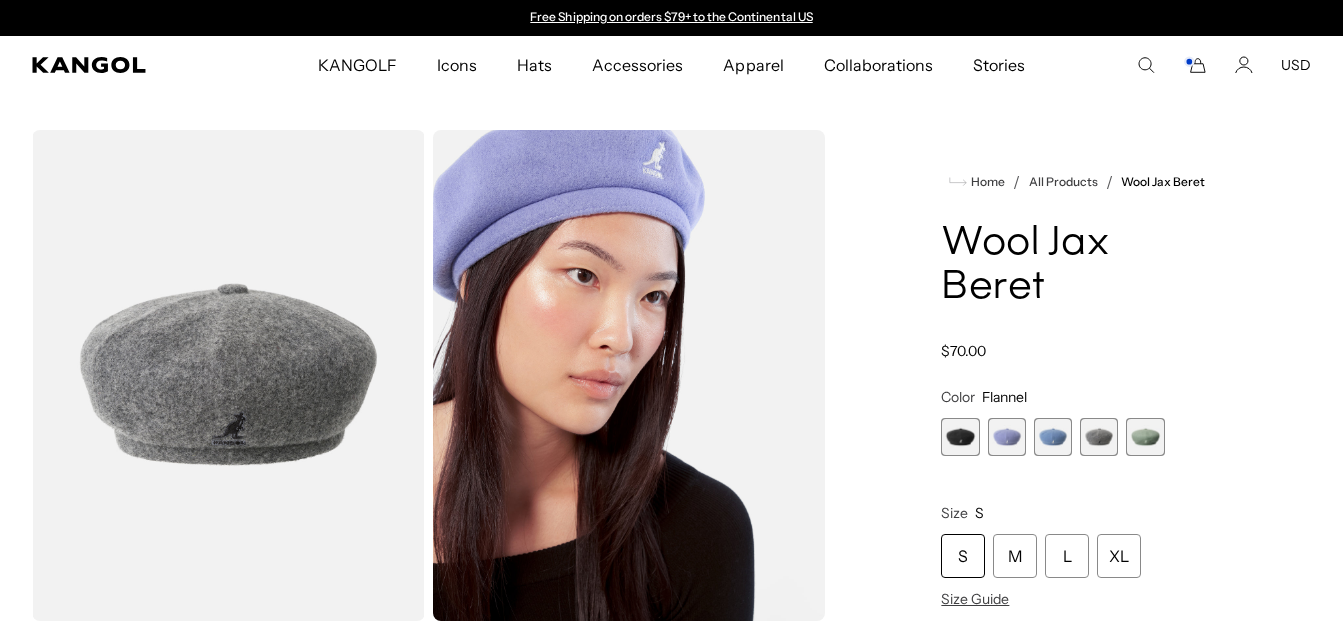 click on "Black
Variant sold out or unavailable
Iced Lilac
Variant sold out or unavailable
Denim Blue
Variant sold out or unavailable
Flannel
Variant sold out or unavailable
Sage Green
Variant sold out or unavailable" at bounding box center (1076, 437) 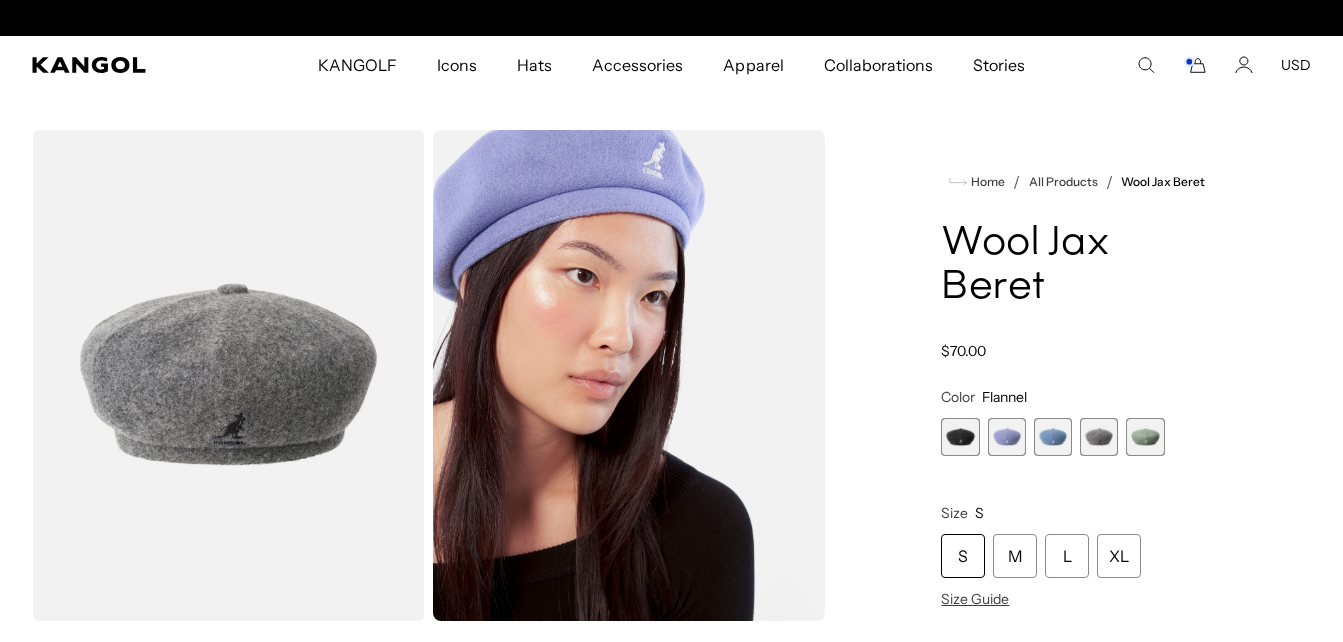scroll, scrollTop: 0, scrollLeft: 412, axis: horizontal 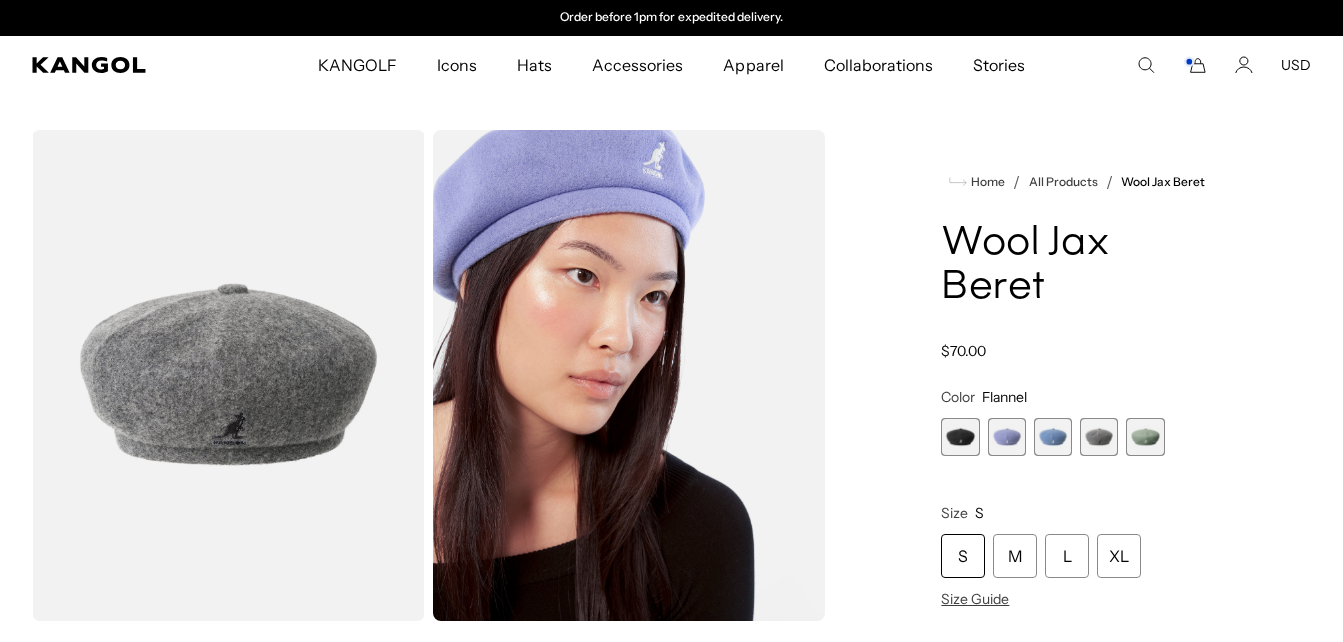 click at bounding box center (1145, 437) 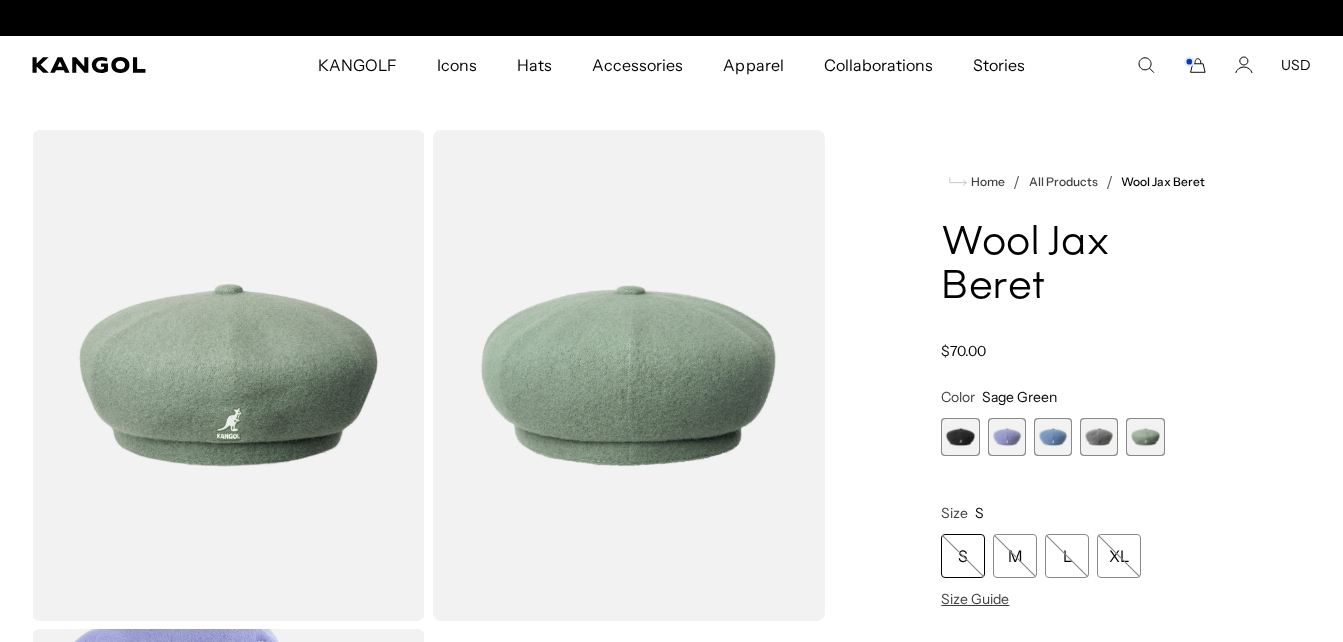 click at bounding box center [960, 437] 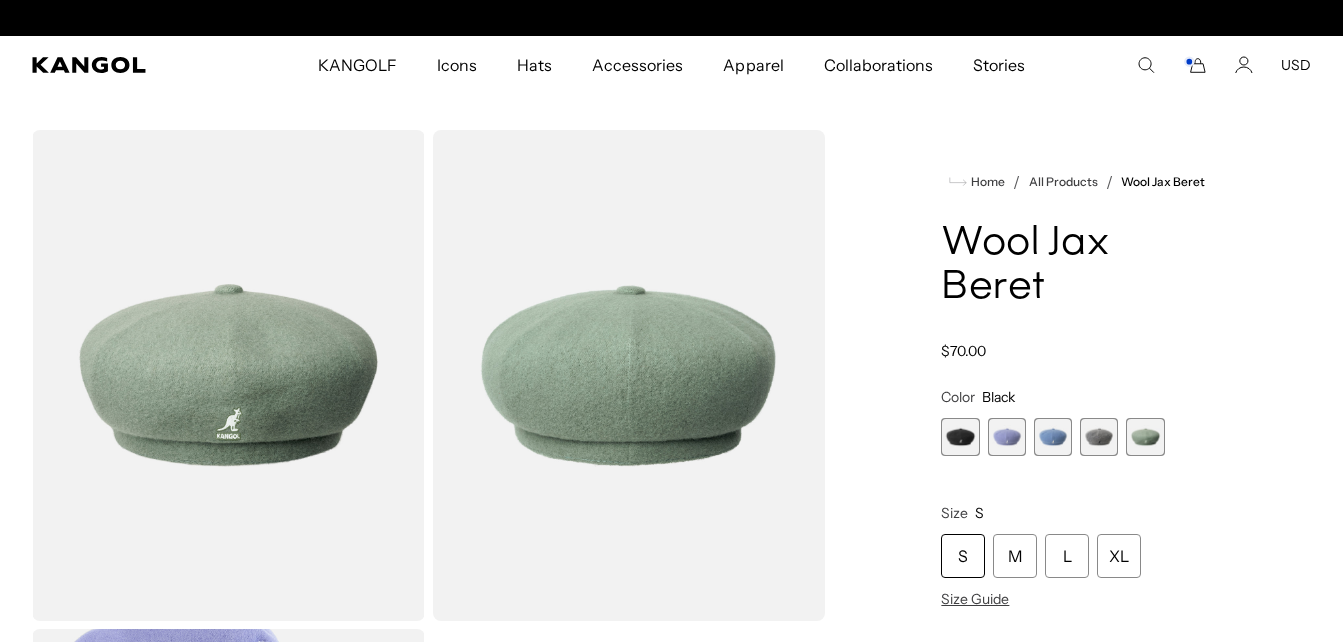 scroll, scrollTop: 0, scrollLeft: 0, axis: both 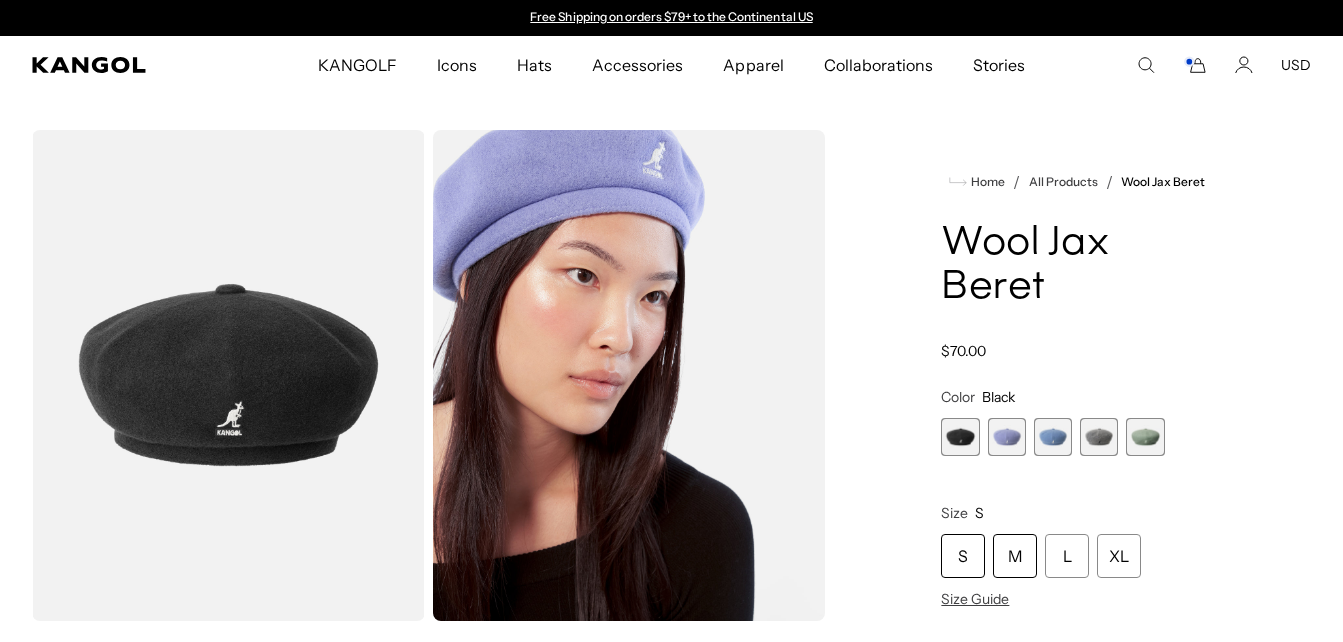 click on "M" at bounding box center (1015, 556) 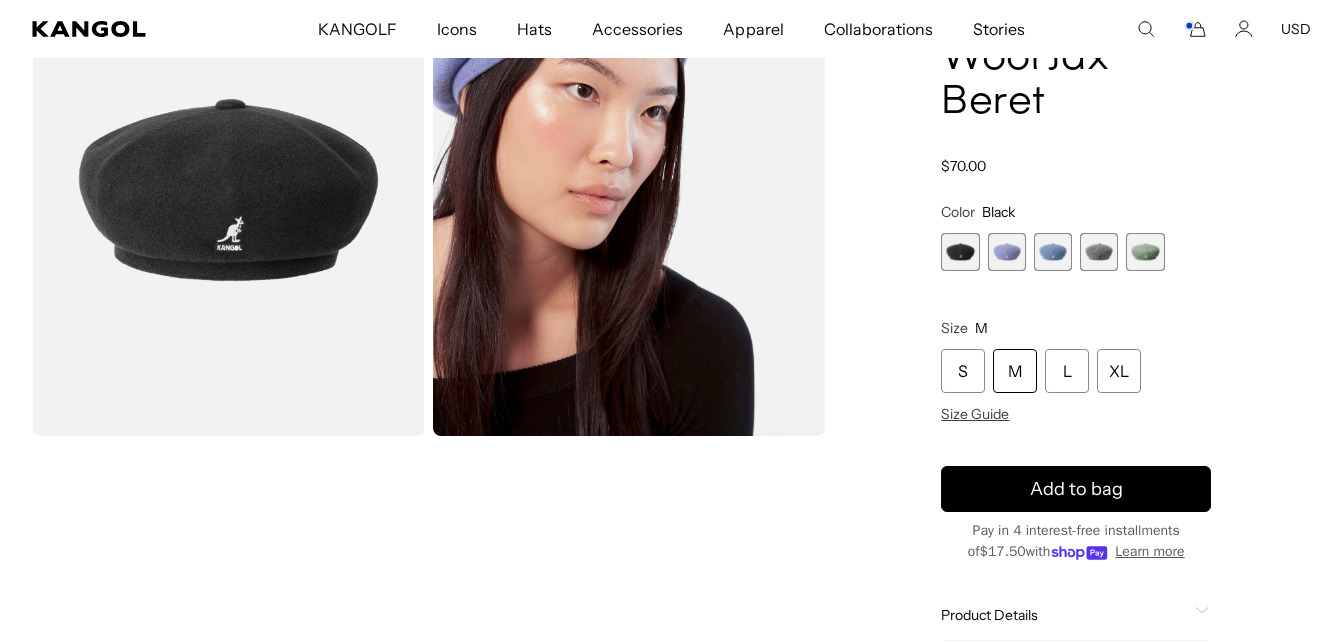 scroll, scrollTop: 186, scrollLeft: 0, axis: vertical 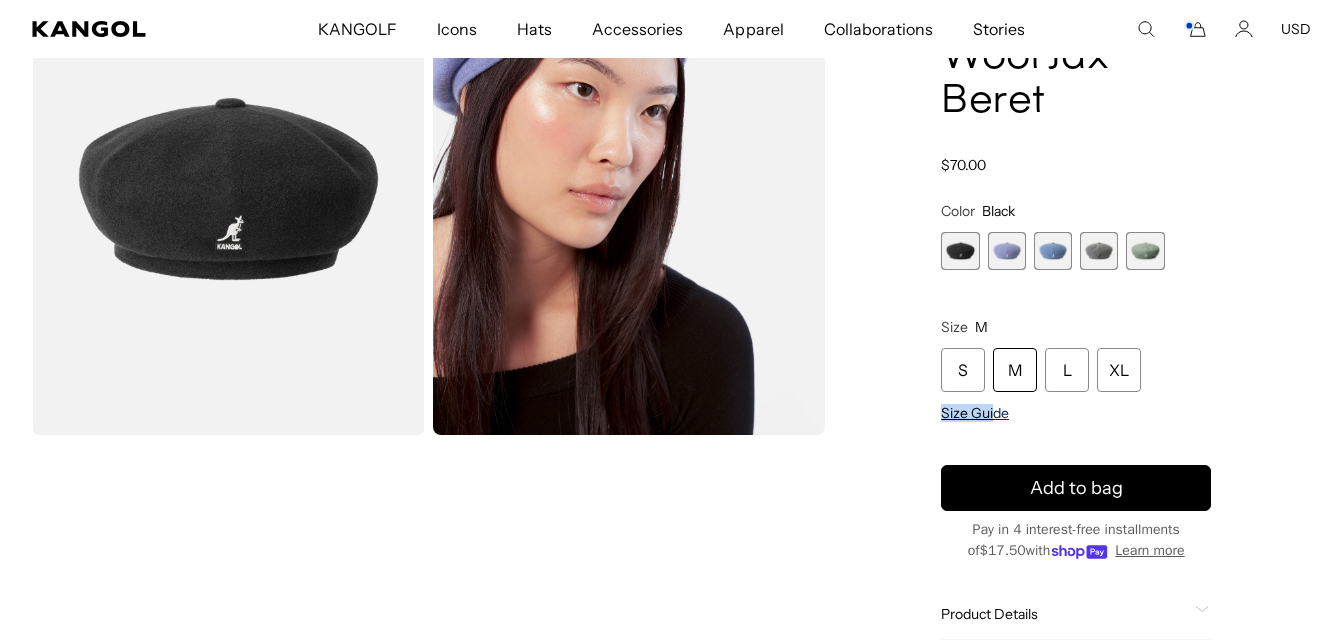 drag, startPoint x: 993, startPoint y: 403, endPoint x: 996, endPoint y: 417, distance: 14.3178215 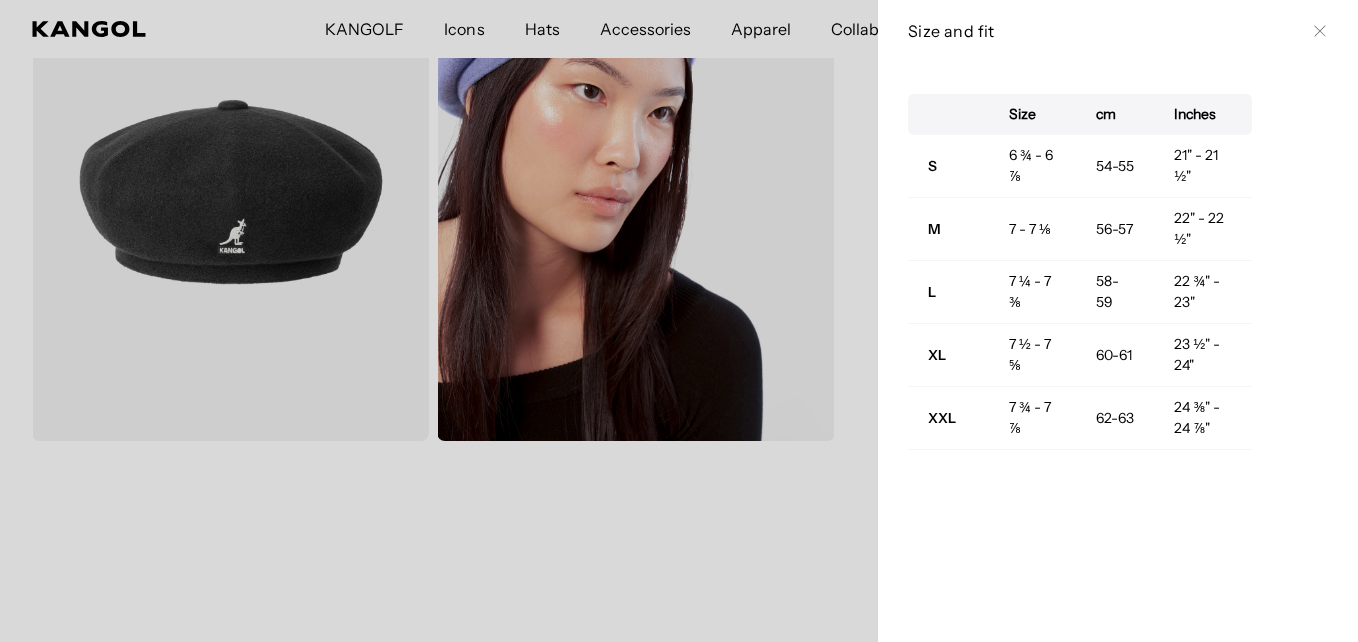 scroll, scrollTop: 0, scrollLeft: 0, axis: both 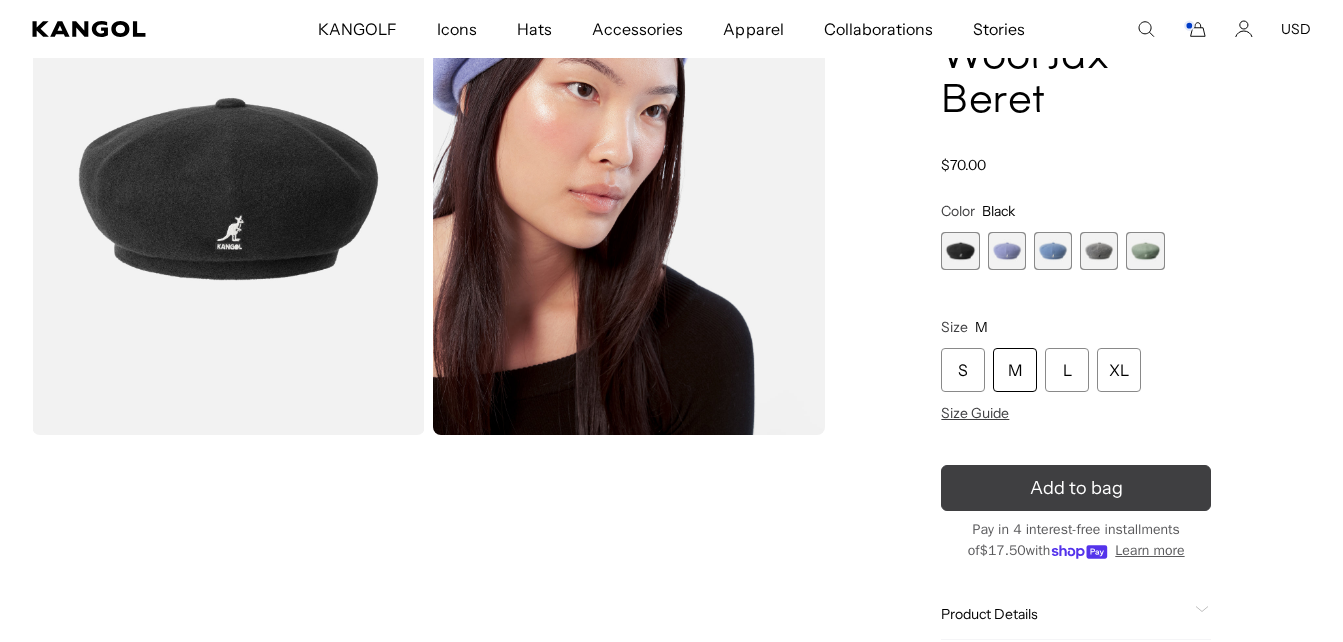 click on "Add to bag" at bounding box center [1076, 488] 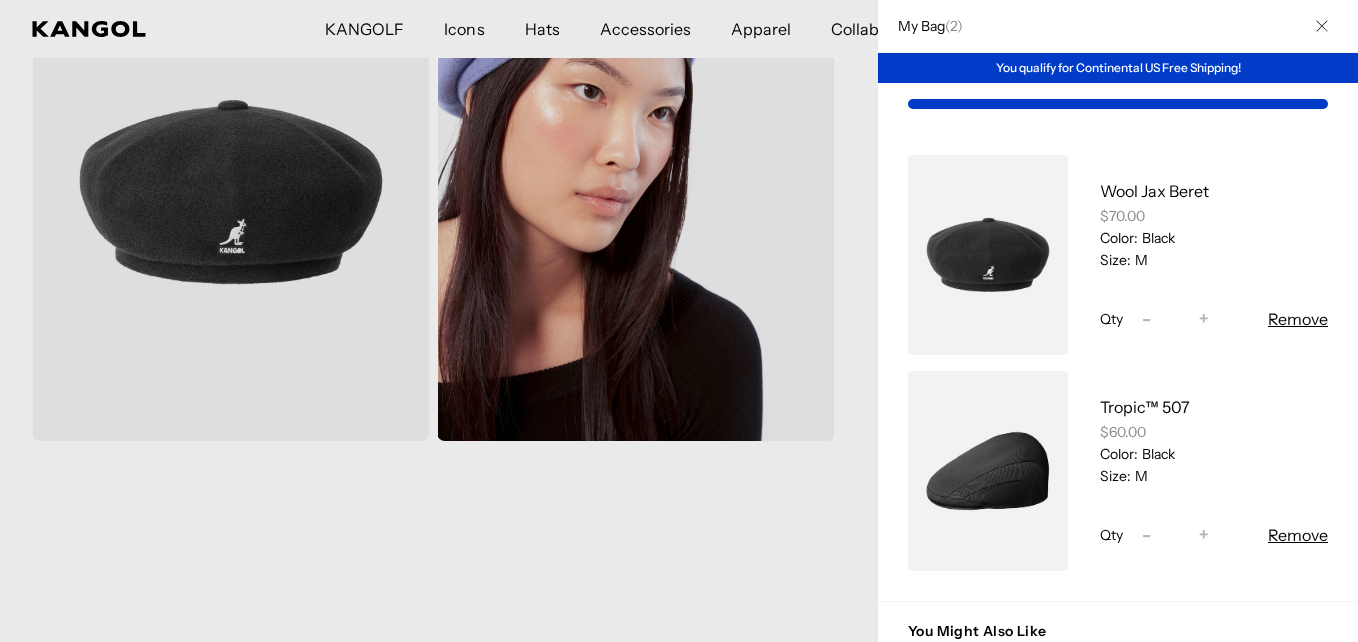scroll, scrollTop: 0, scrollLeft: 412, axis: horizontal 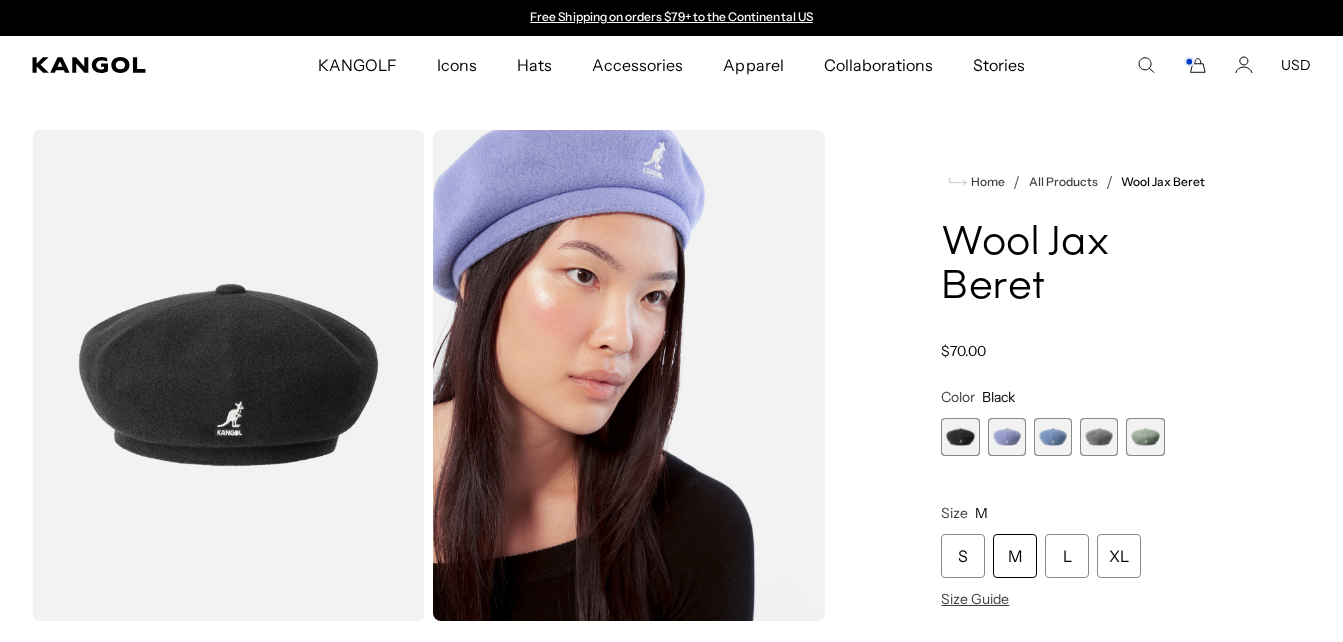 click 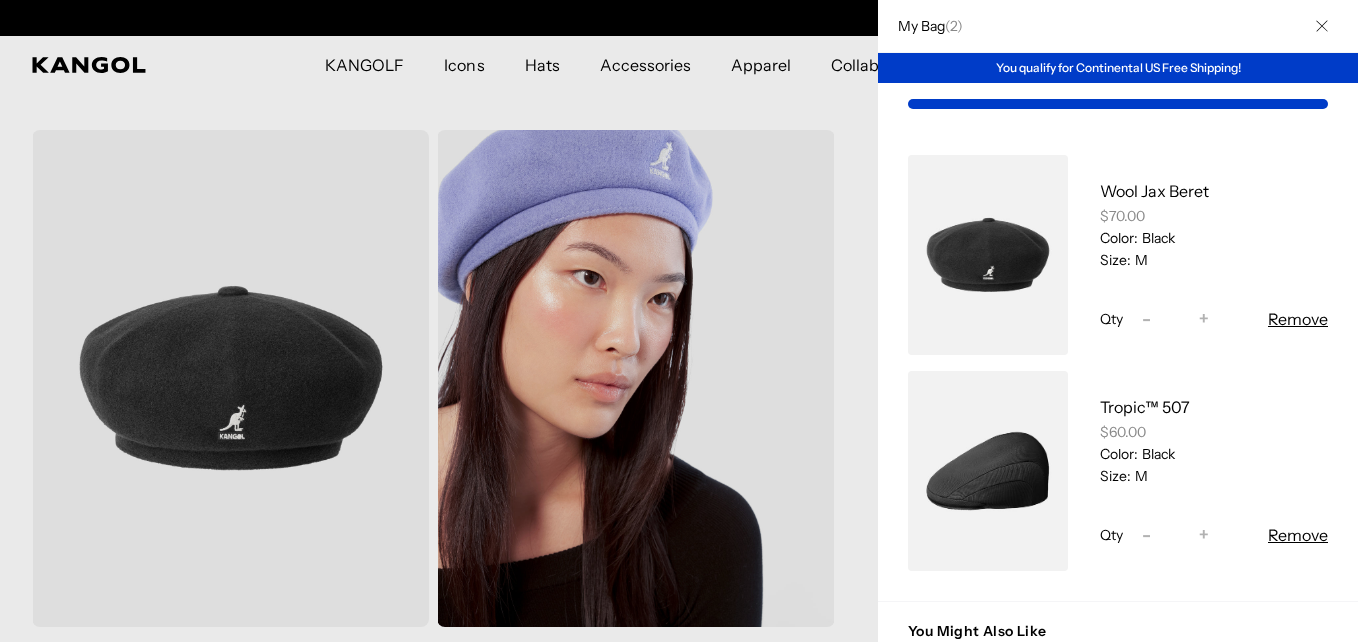 scroll, scrollTop: 0, scrollLeft: 412, axis: horizontal 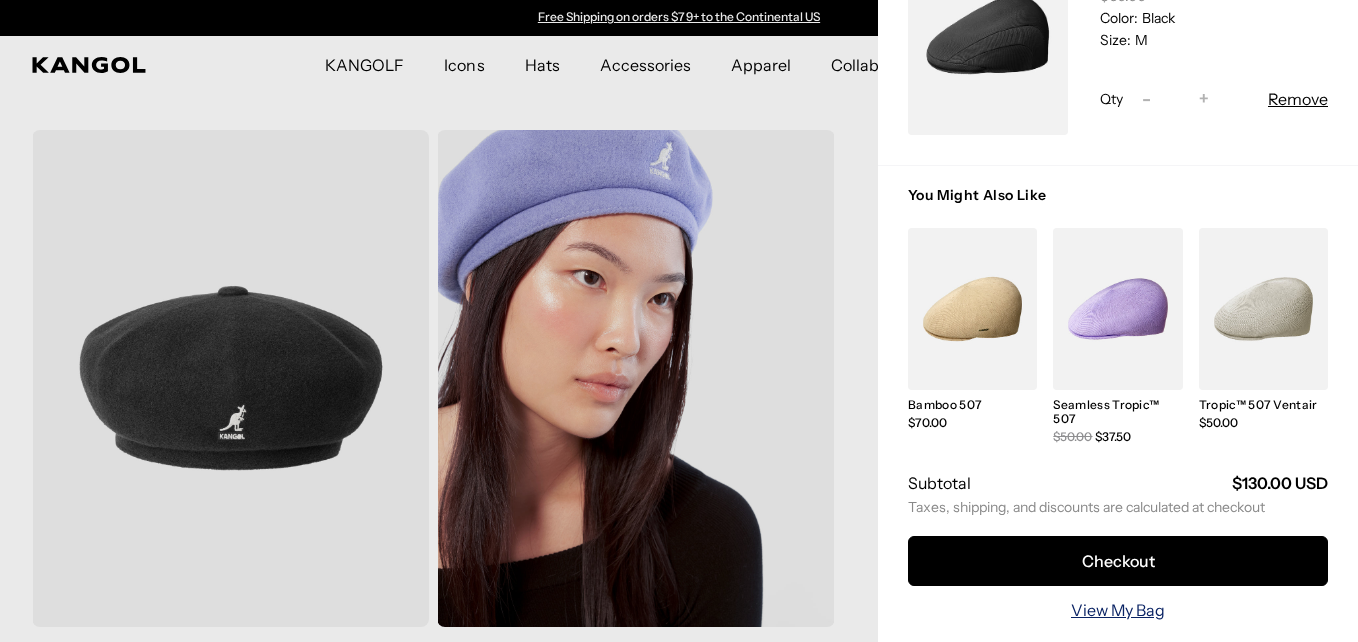 click on "View My Bag" at bounding box center (1118, 610) 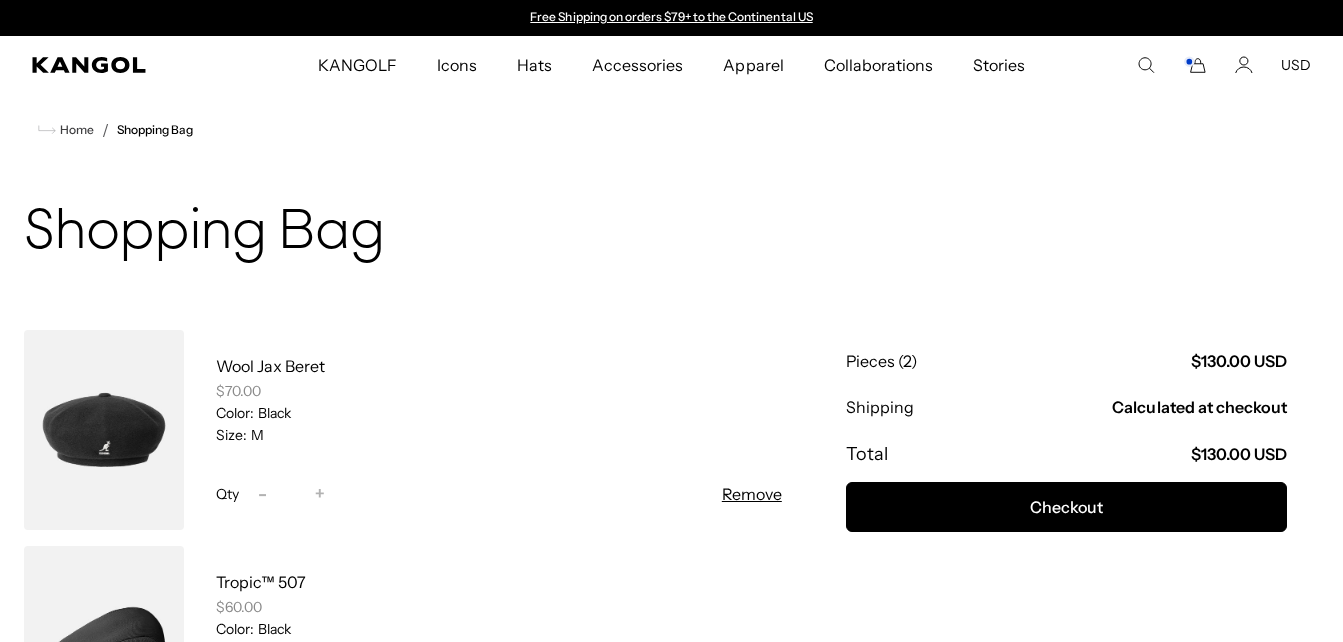 scroll, scrollTop: 0, scrollLeft: 0, axis: both 